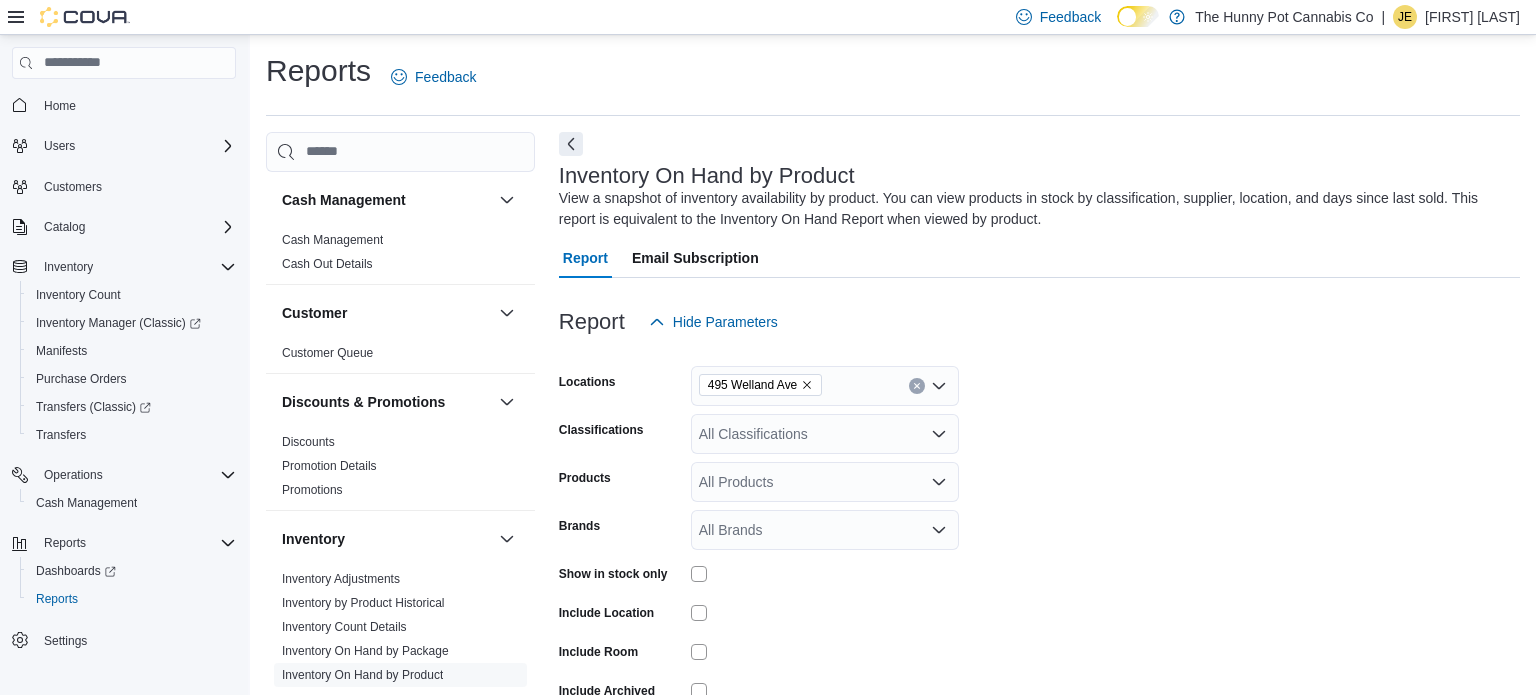 scroll, scrollTop: 106, scrollLeft: 0, axis: vertical 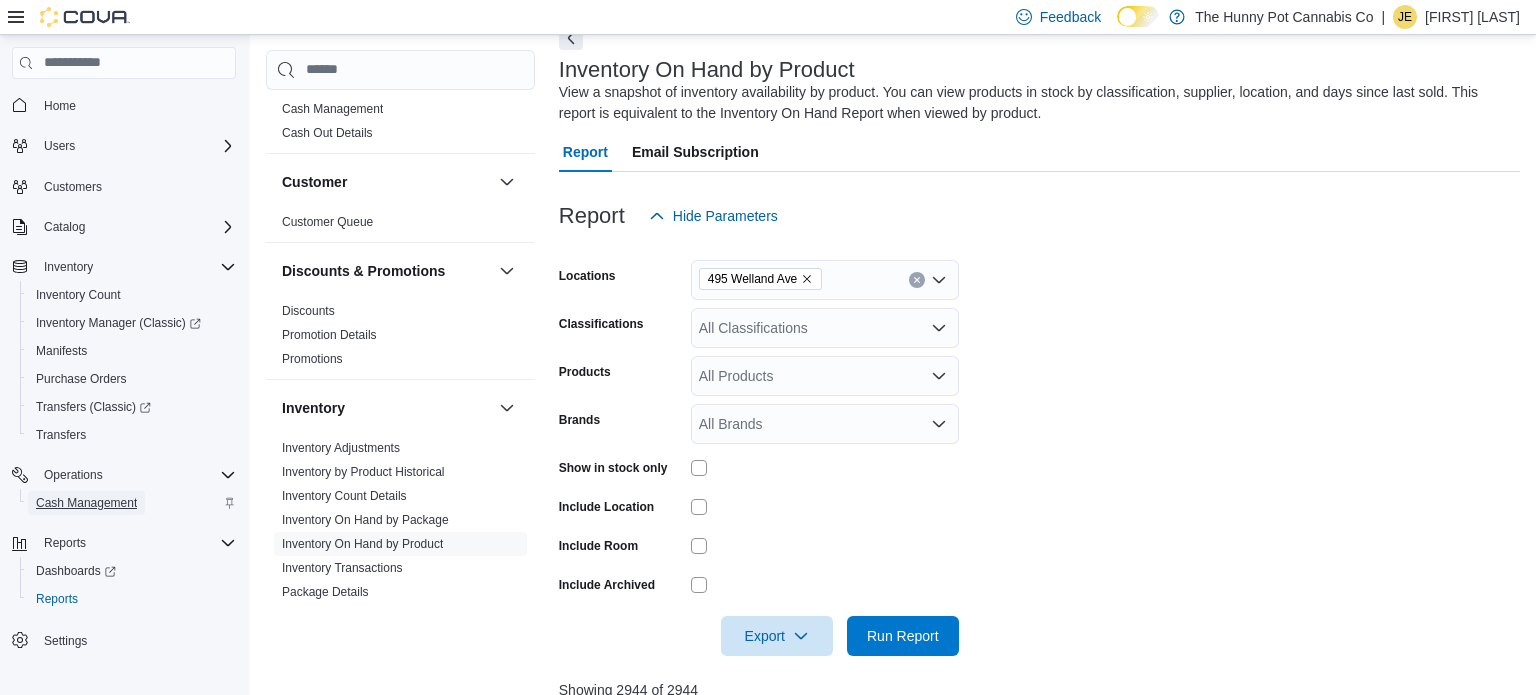 click on "Cash Management" at bounding box center (86, 503) 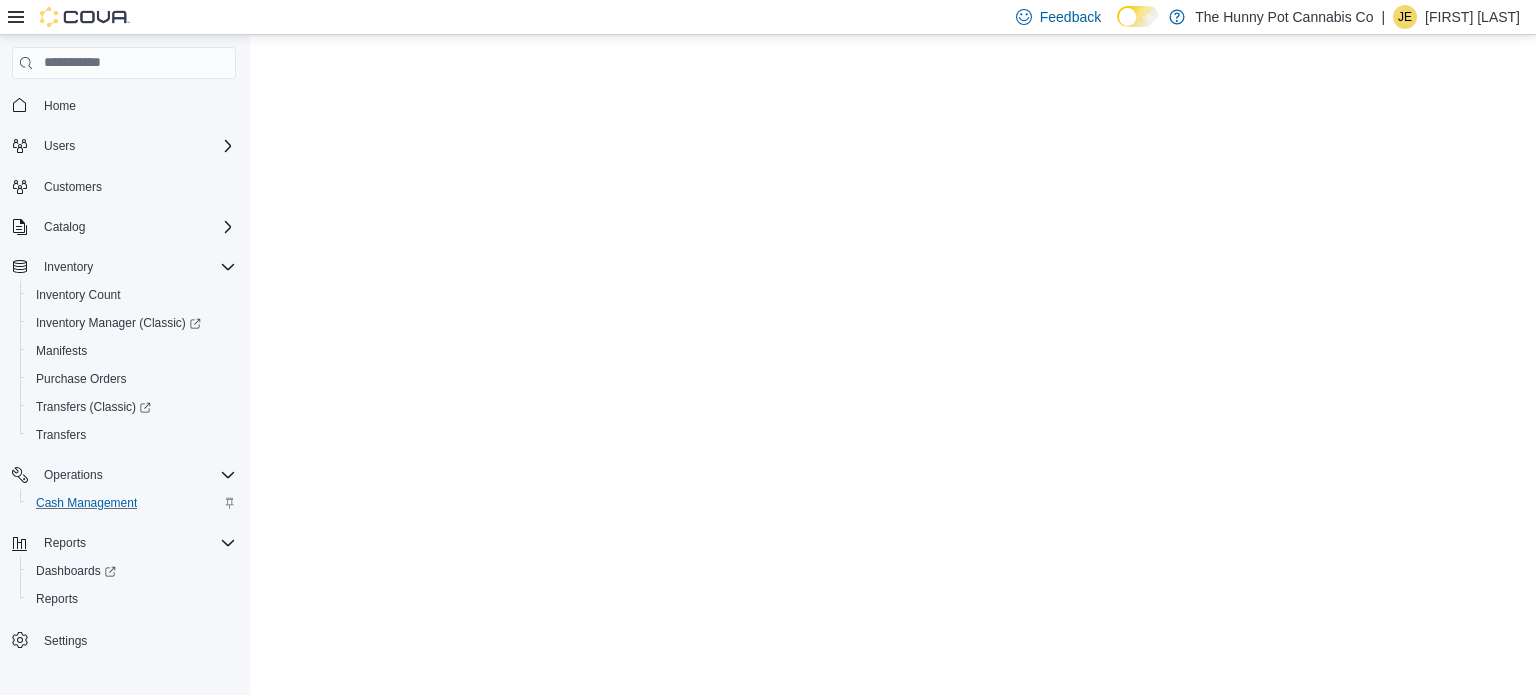 scroll, scrollTop: 0, scrollLeft: 0, axis: both 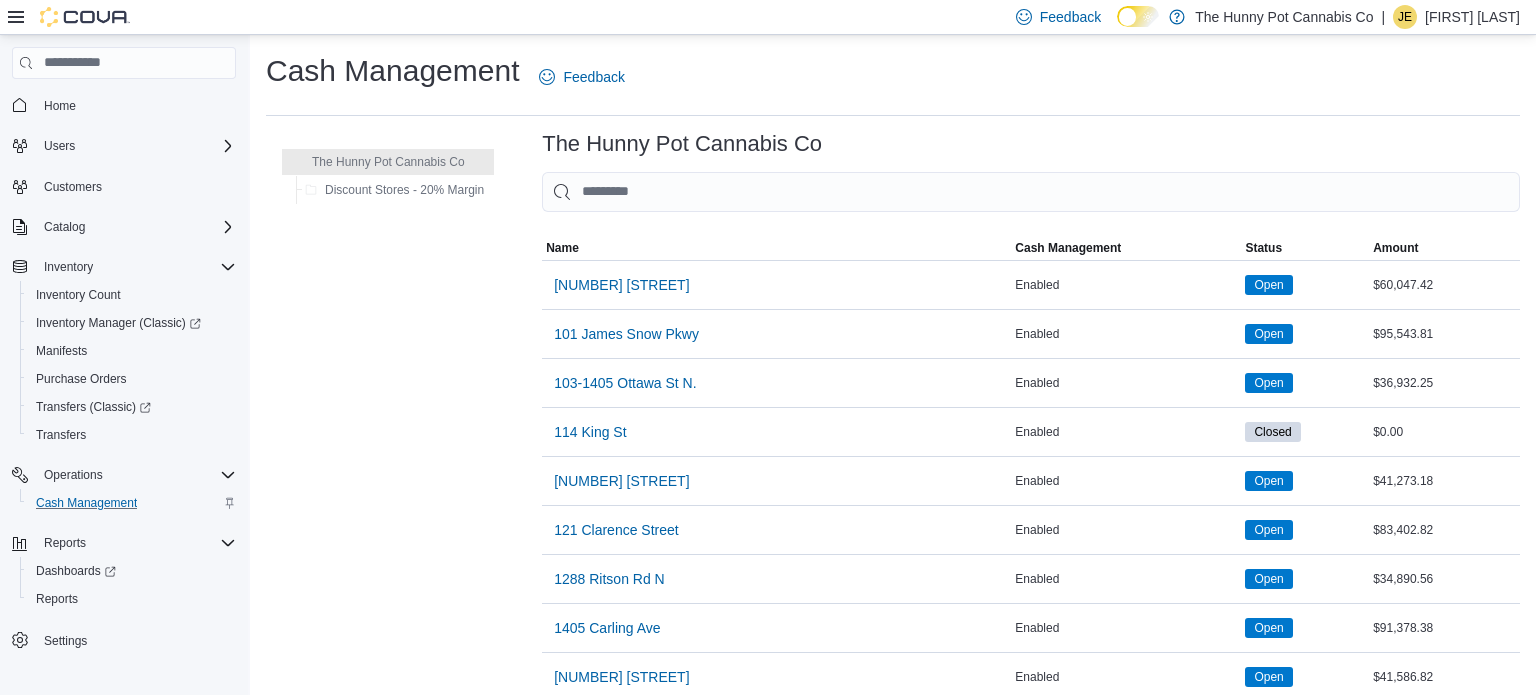 click on "Name [NUMBER] [STREET]" at bounding box center (776, 431) 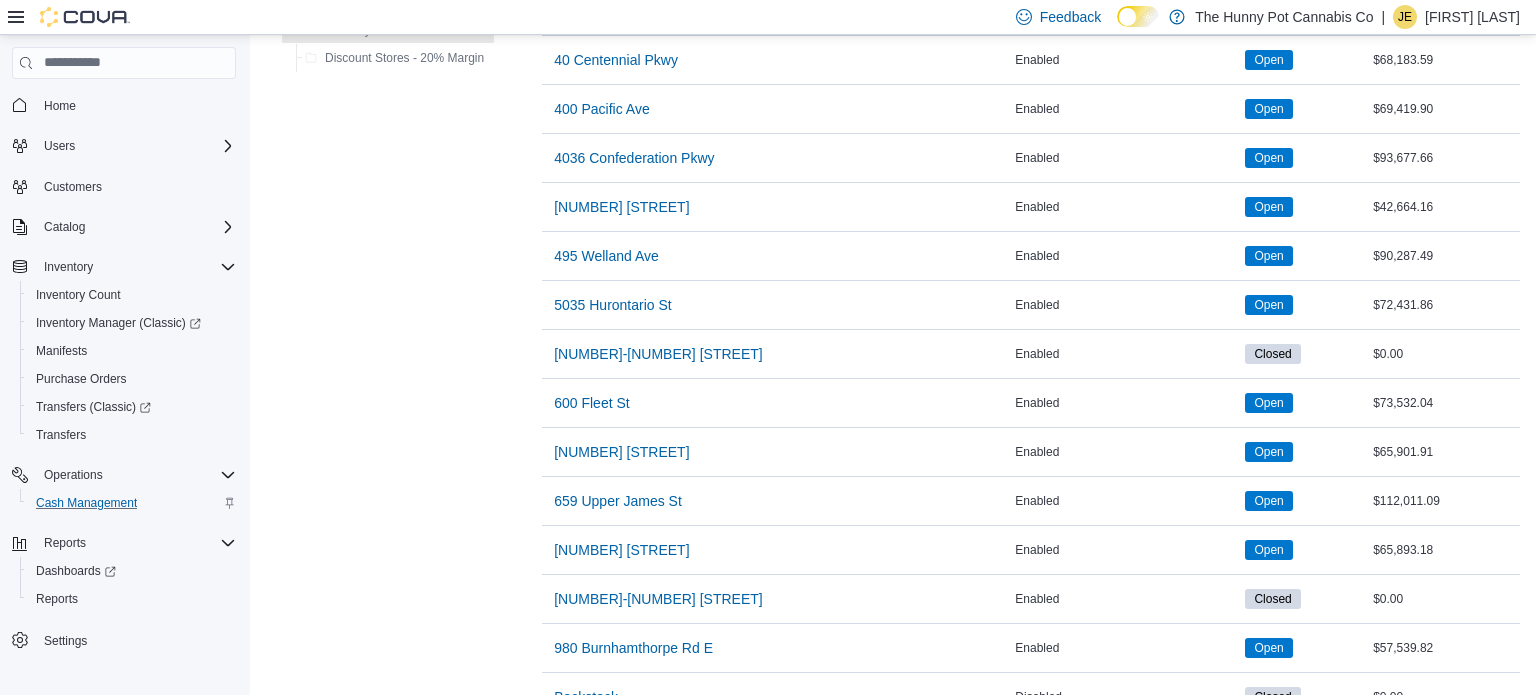 scroll, scrollTop: 1476, scrollLeft: 0, axis: vertical 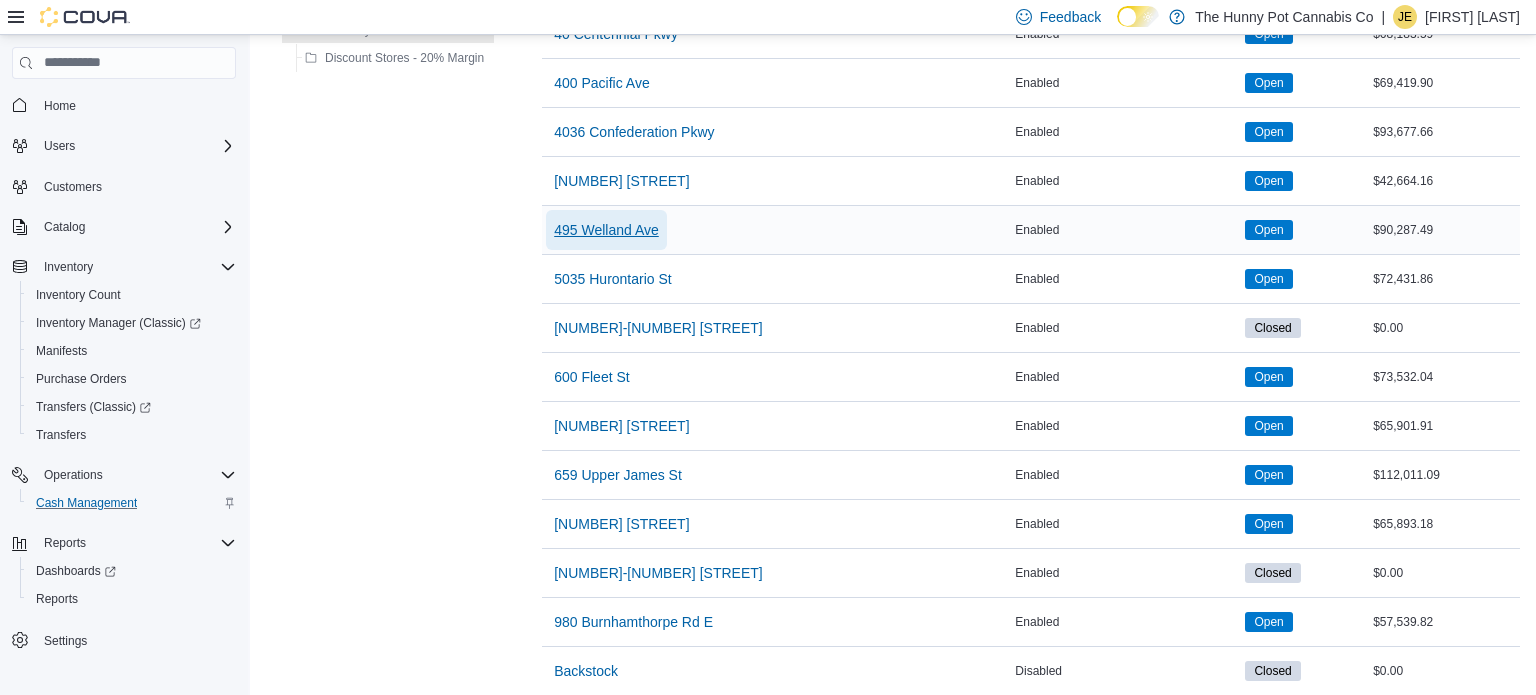 click on "495 Welland Ave" at bounding box center (606, 230) 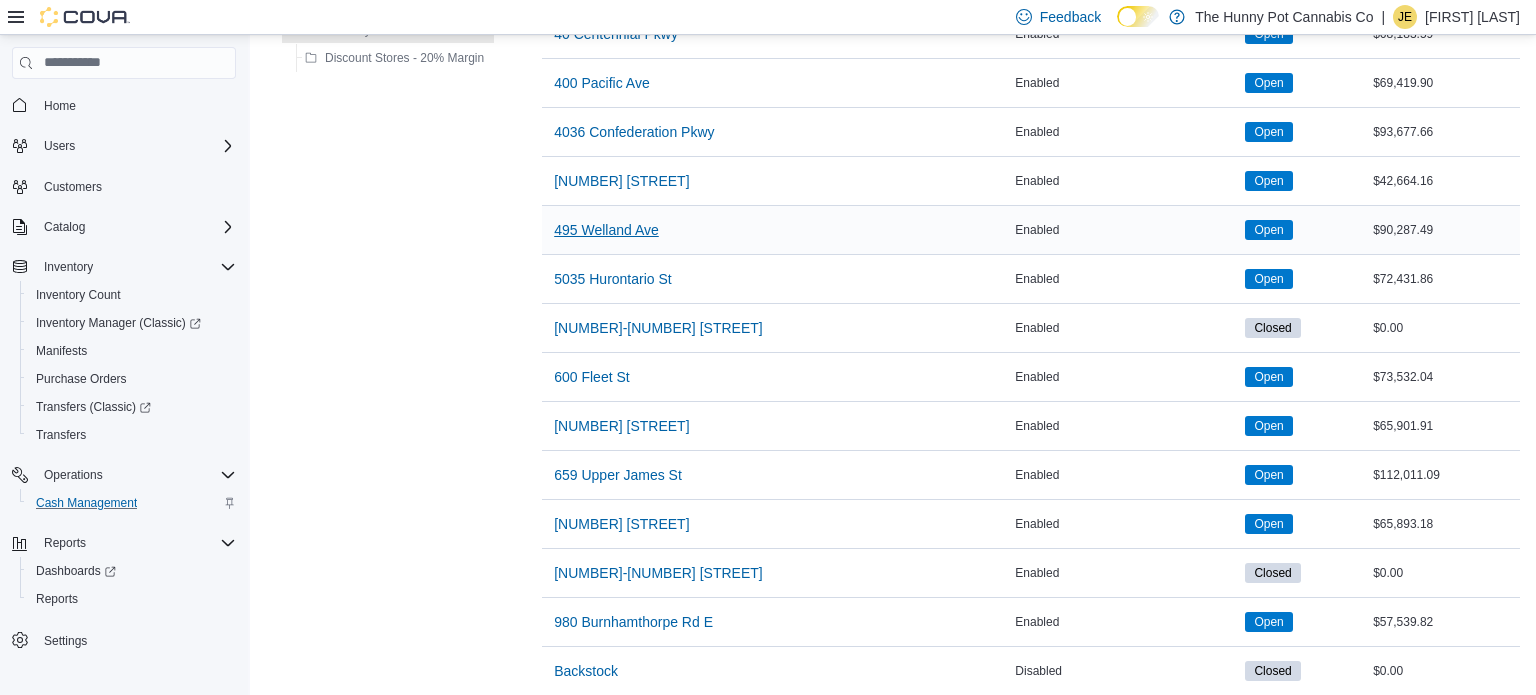 scroll, scrollTop: 0, scrollLeft: 0, axis: both 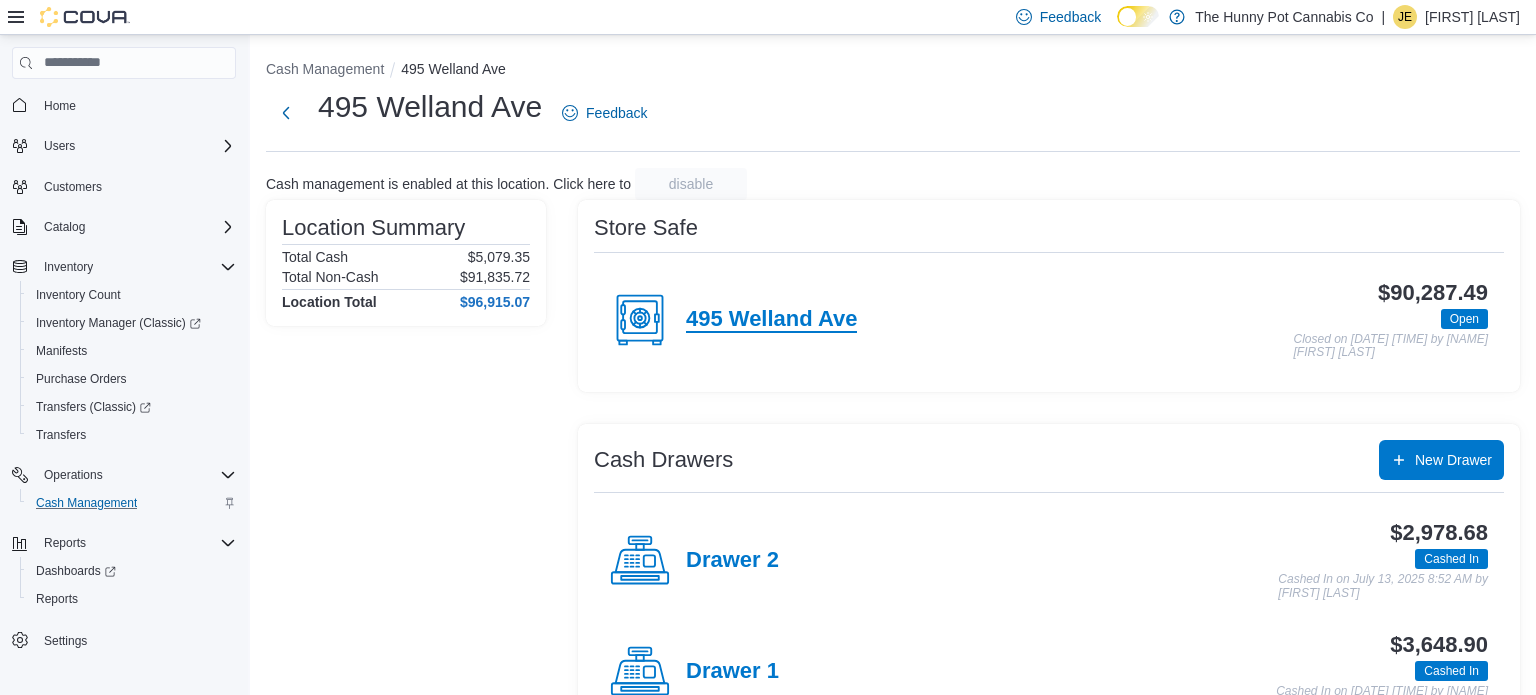 click on "495 Welland Ave" at bounding box center (771, 320) 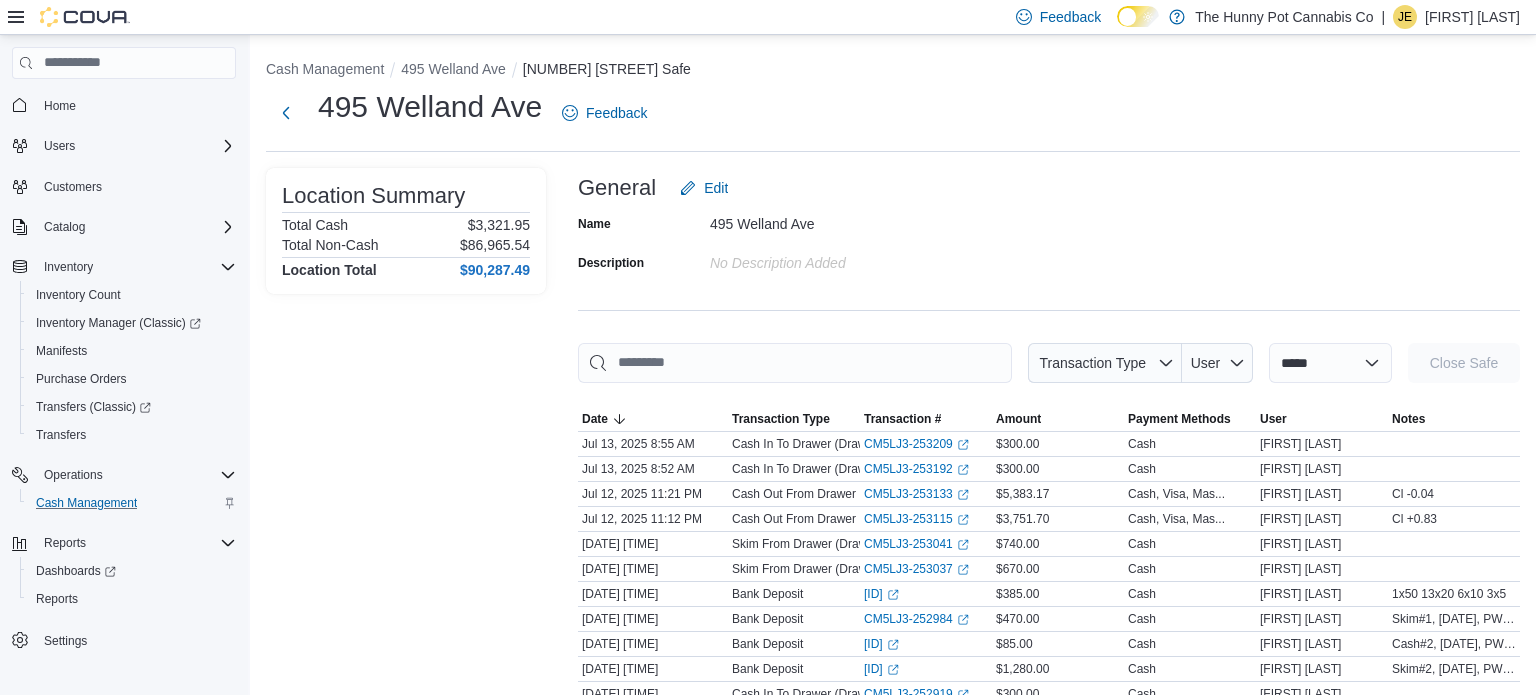 click at bounding box center (1049, 395) 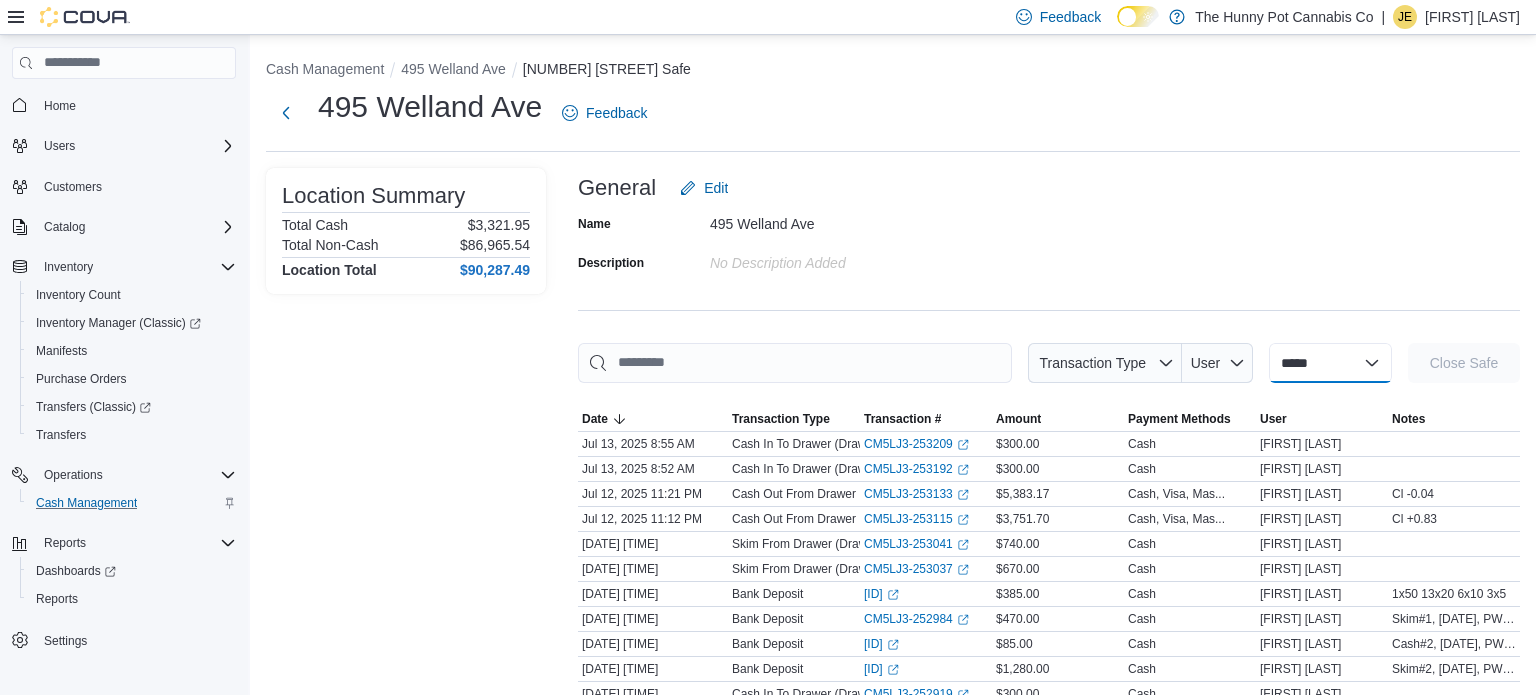 click on "**********" at bounding box center [1330, 363] 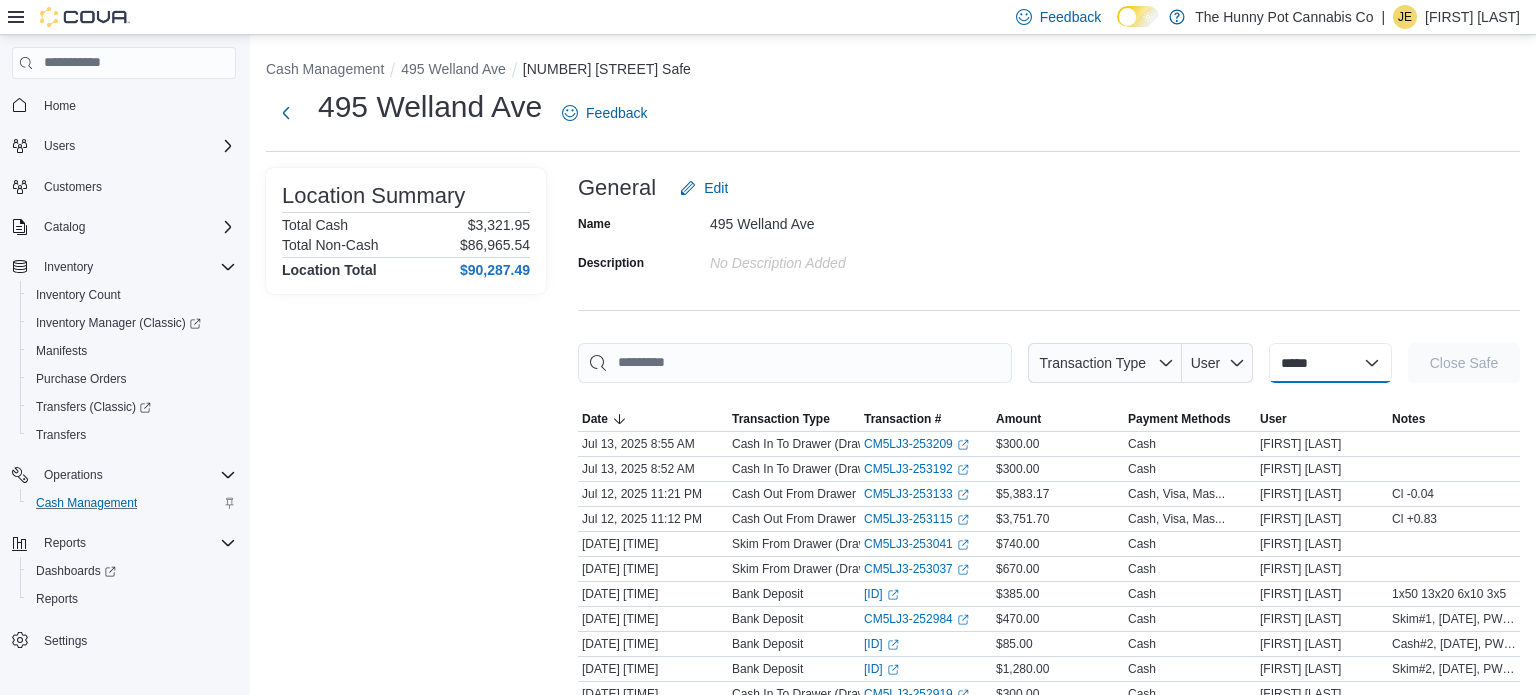 select on "**********" 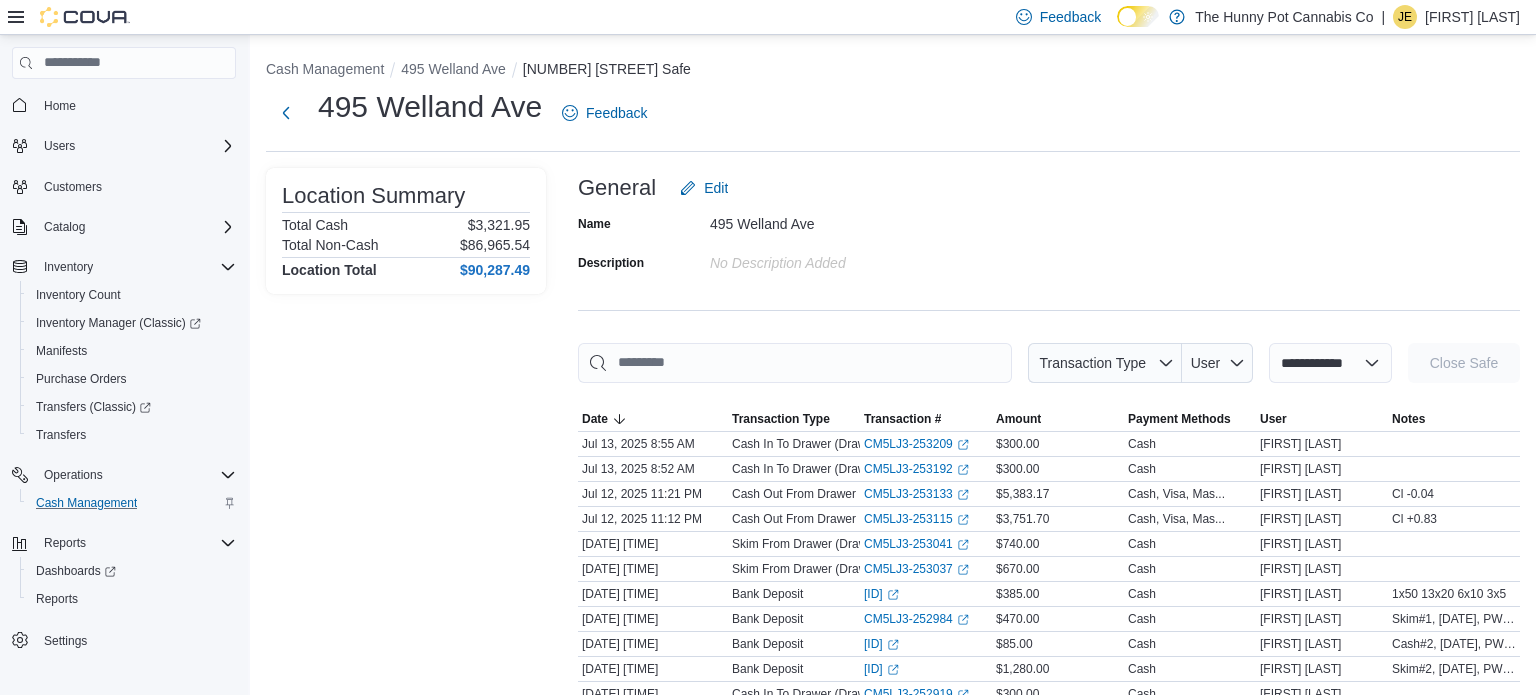 click on "**********" at bounding box center (1330, 363) 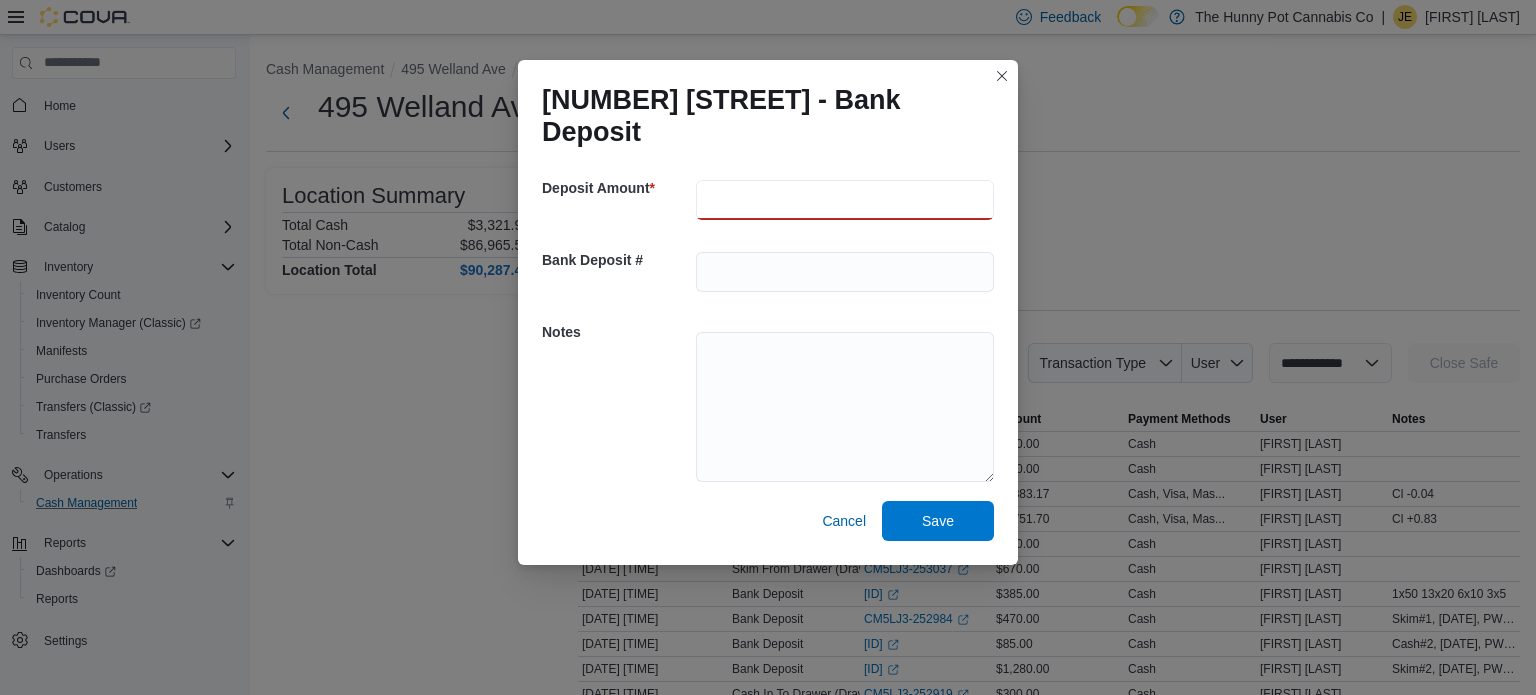click at bounding box center [845, 200] 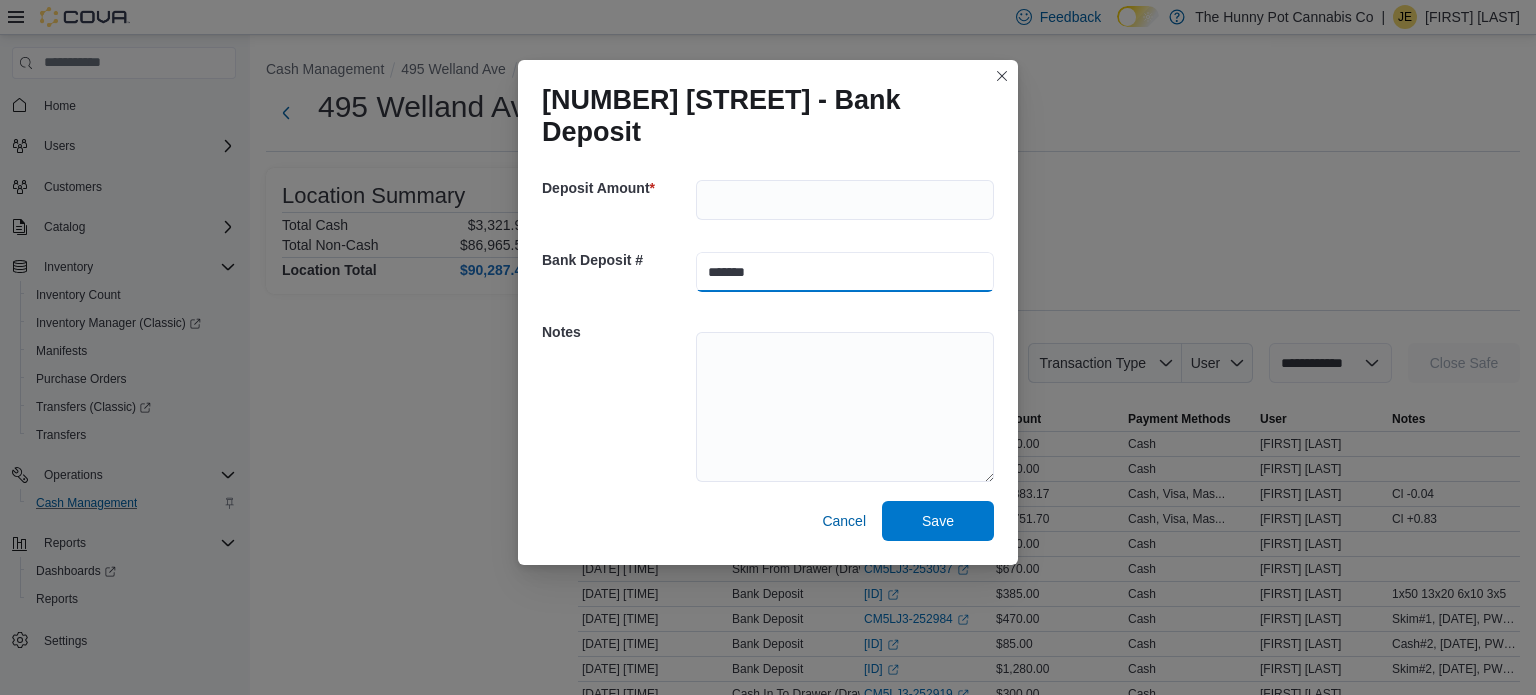type on "*******" 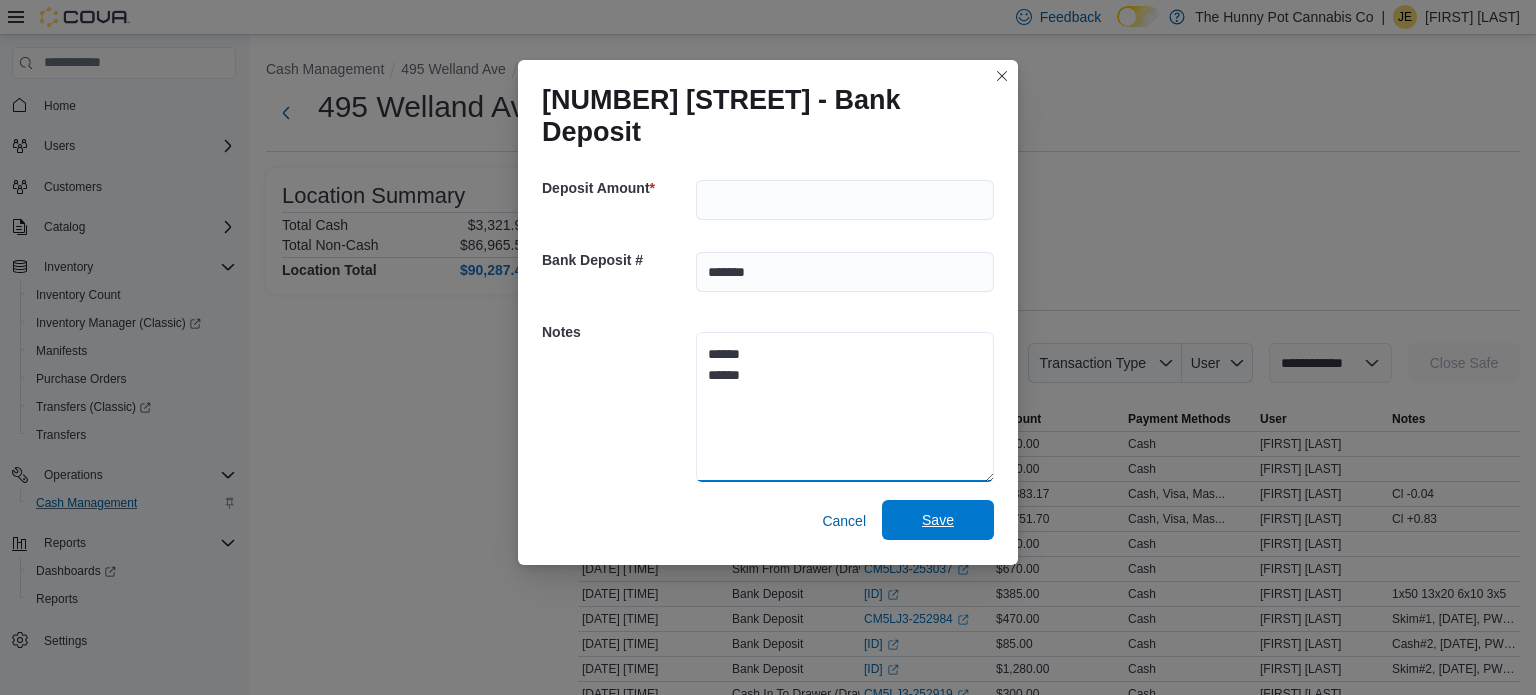 type on "******
******" 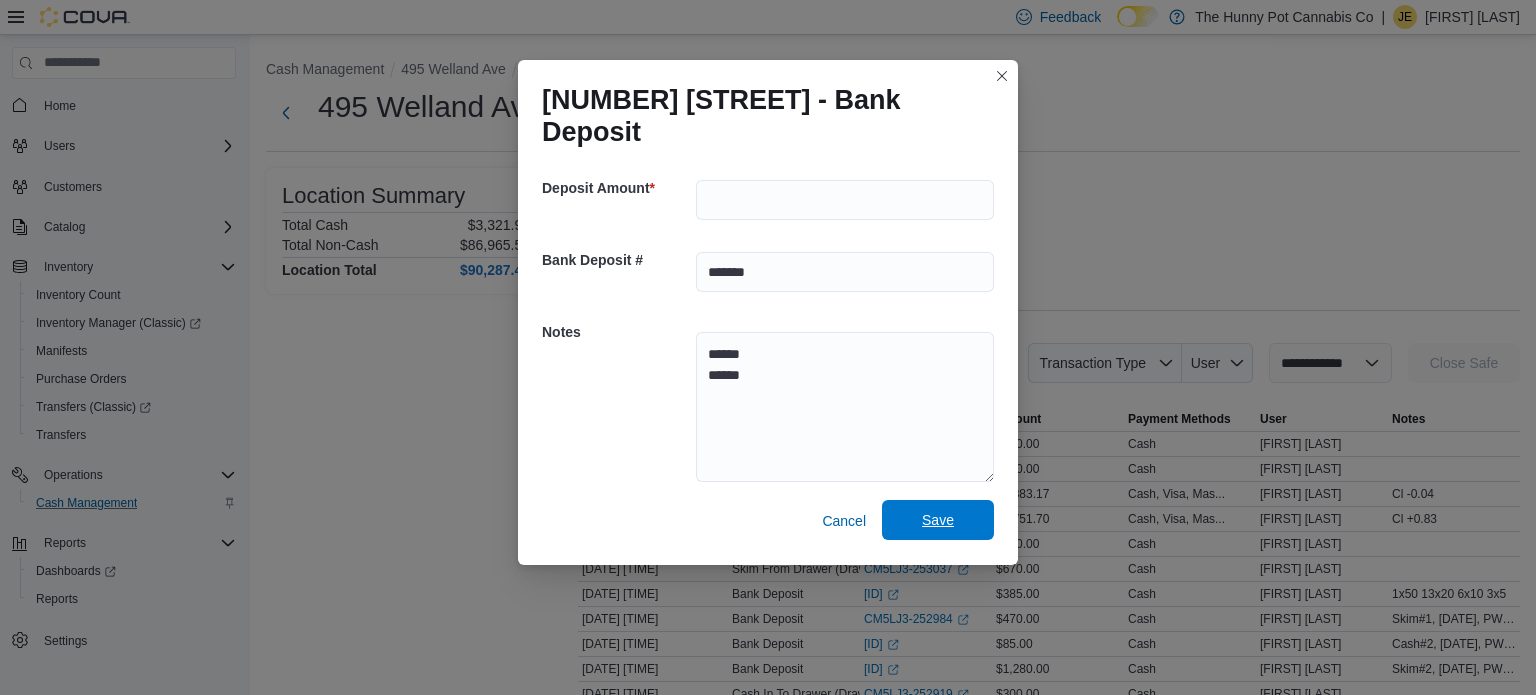 click on "Save" at bounding box center (938, 520) 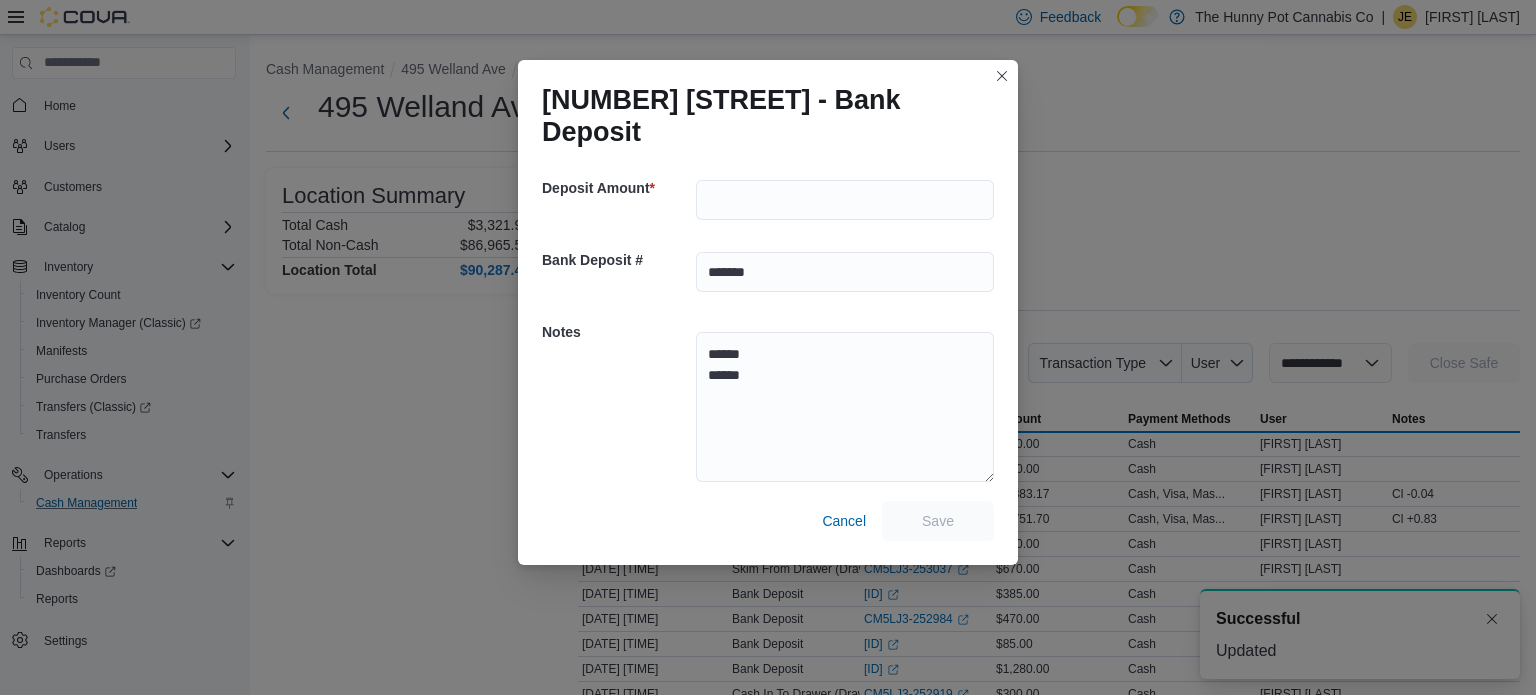 scroll, scrollTop: 0, scrollLeft: 0, axis: both 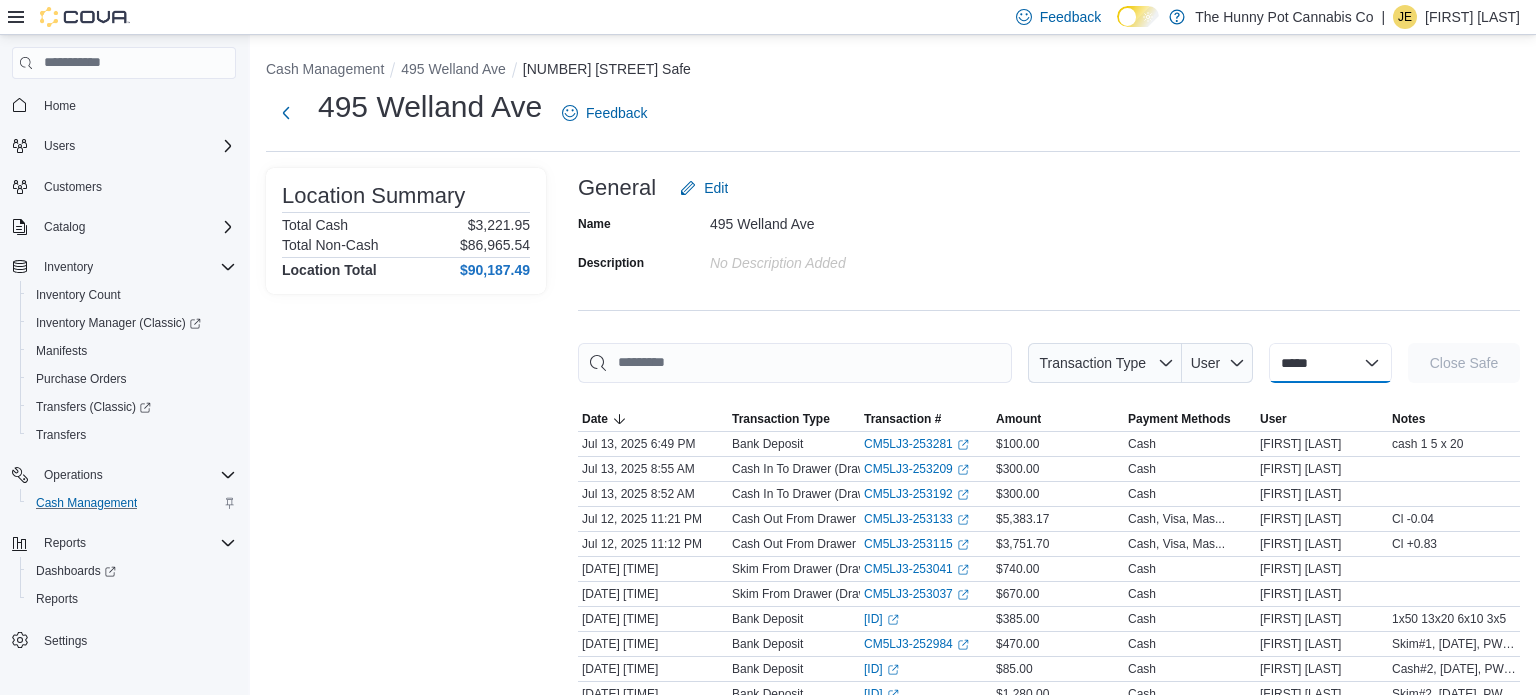 click on "**********" at bounding box center (1330, 363) 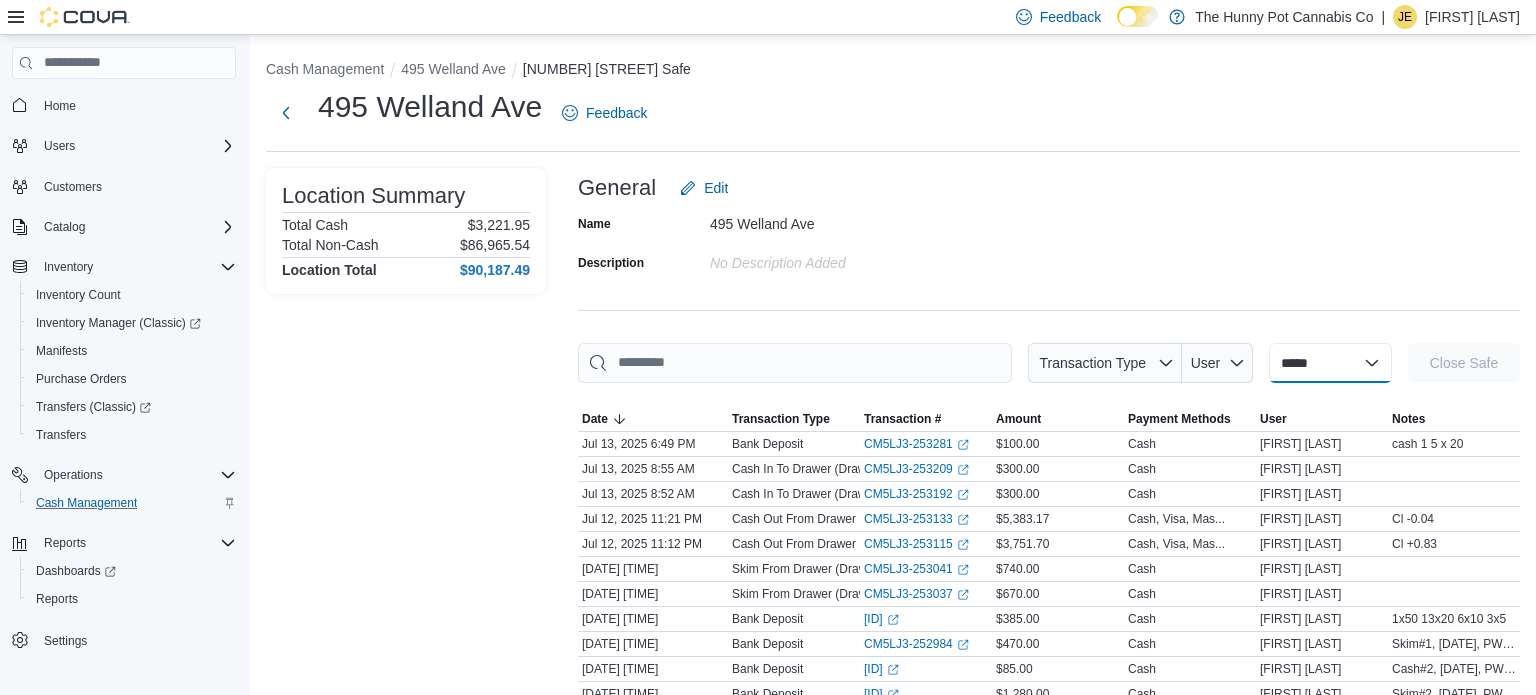 select on "**********" 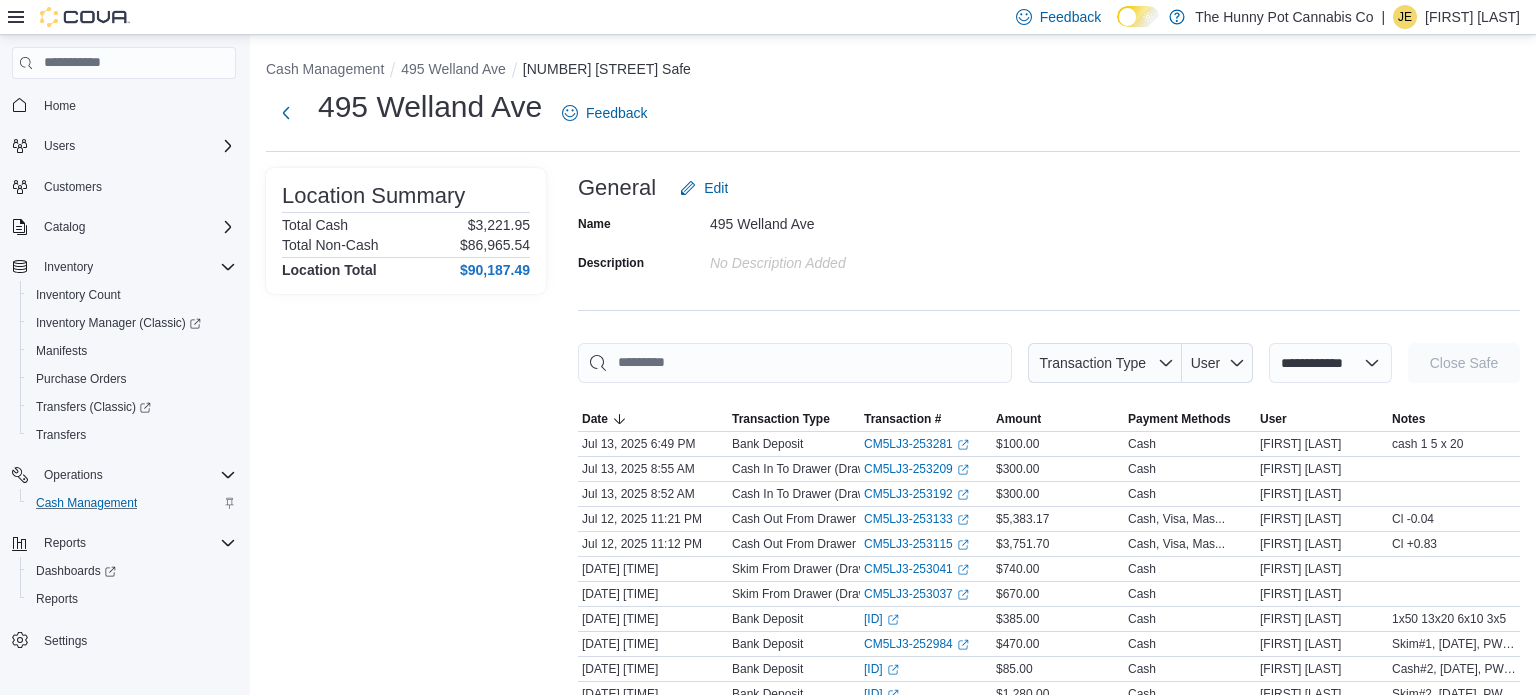 click on "**********" at bounding box center (1330, 363) 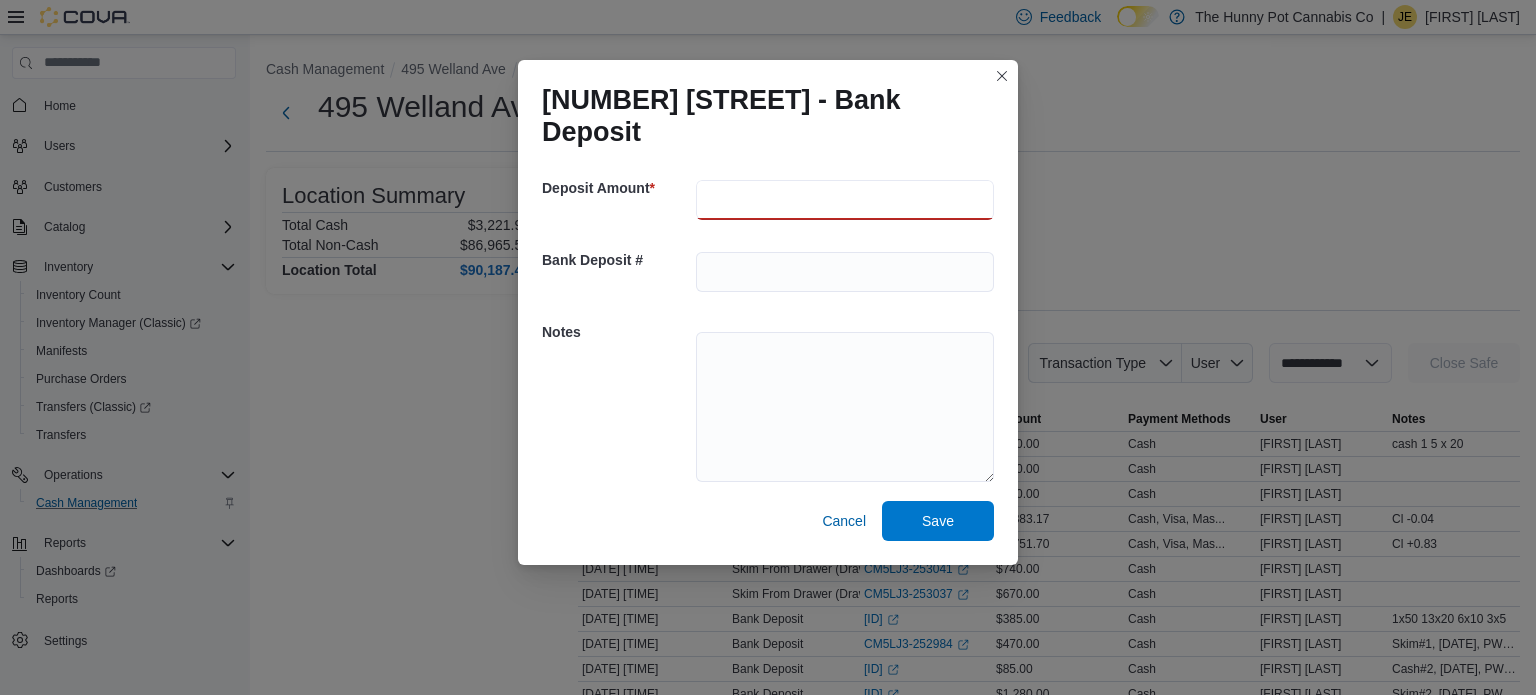 click at bounding box center (845, 200) 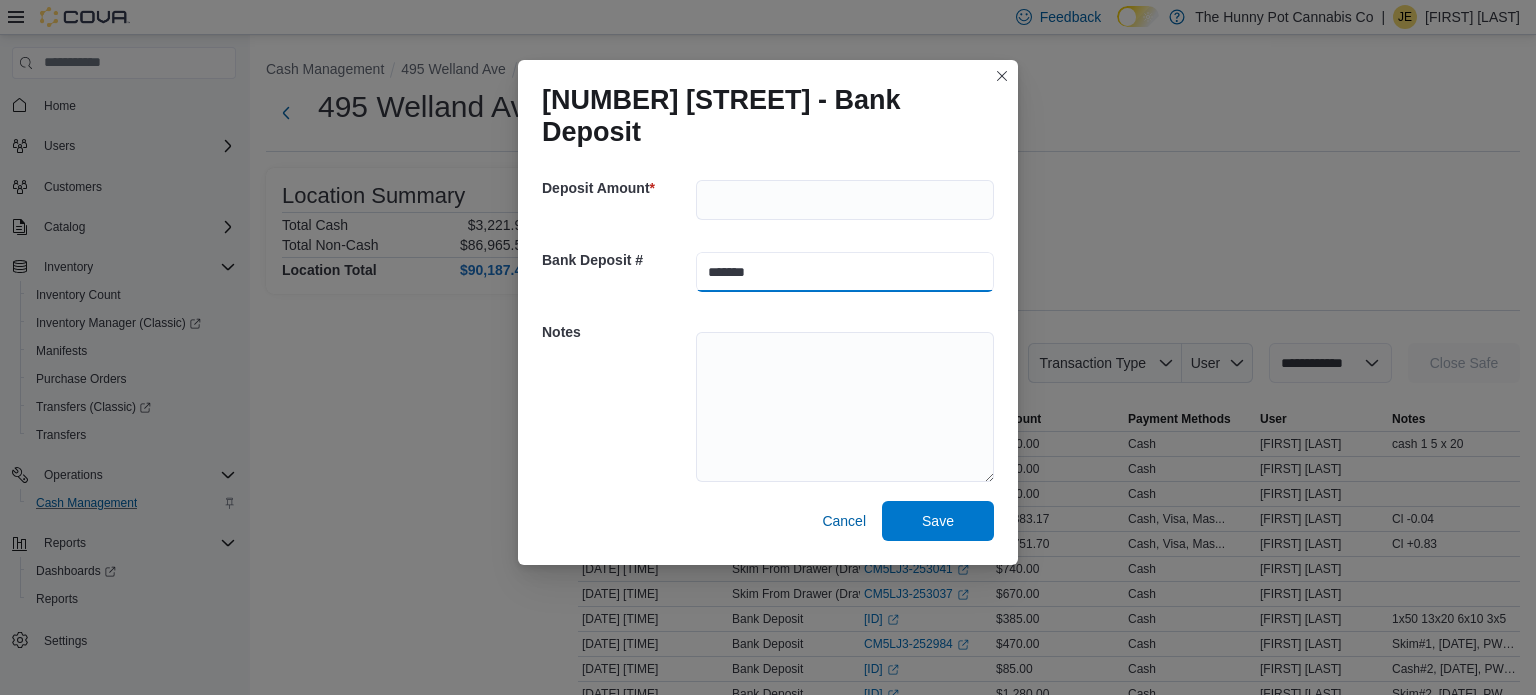 type on "*******" 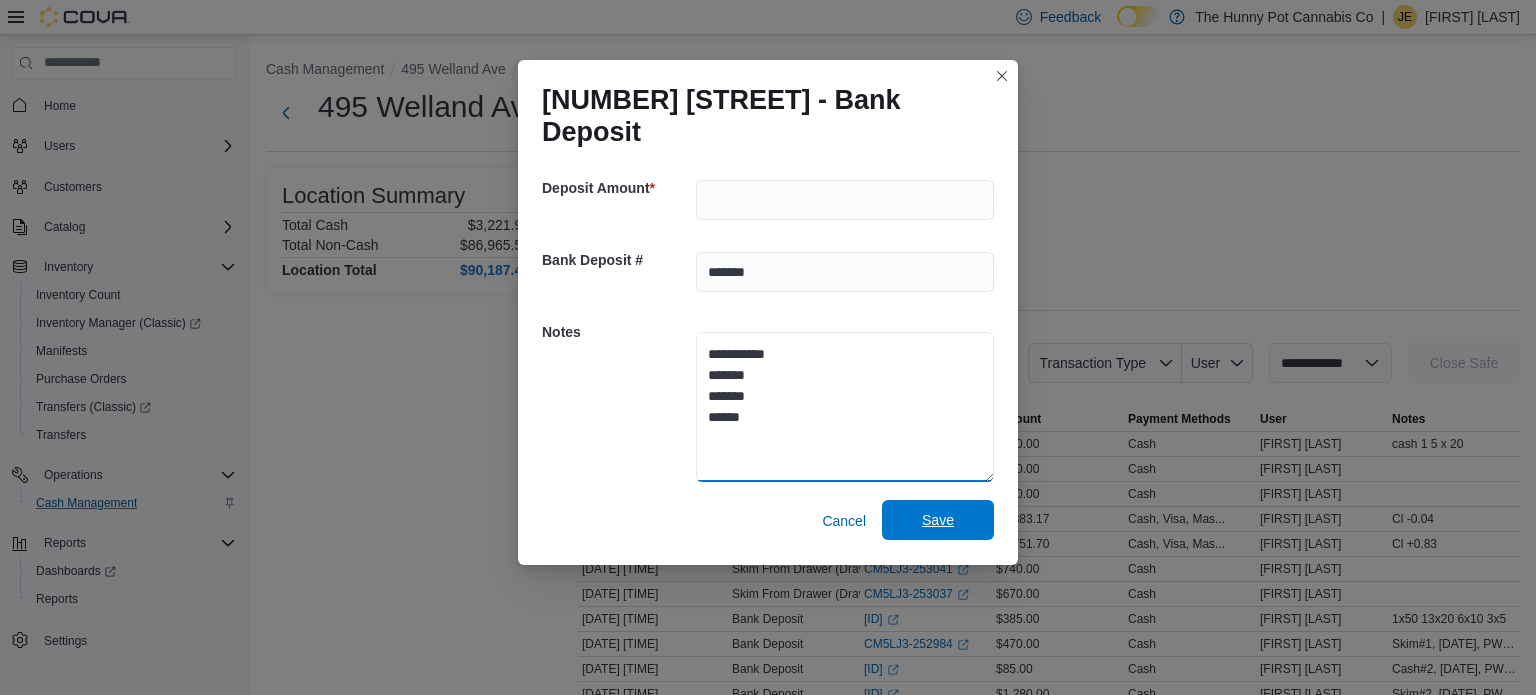 type on "**********" 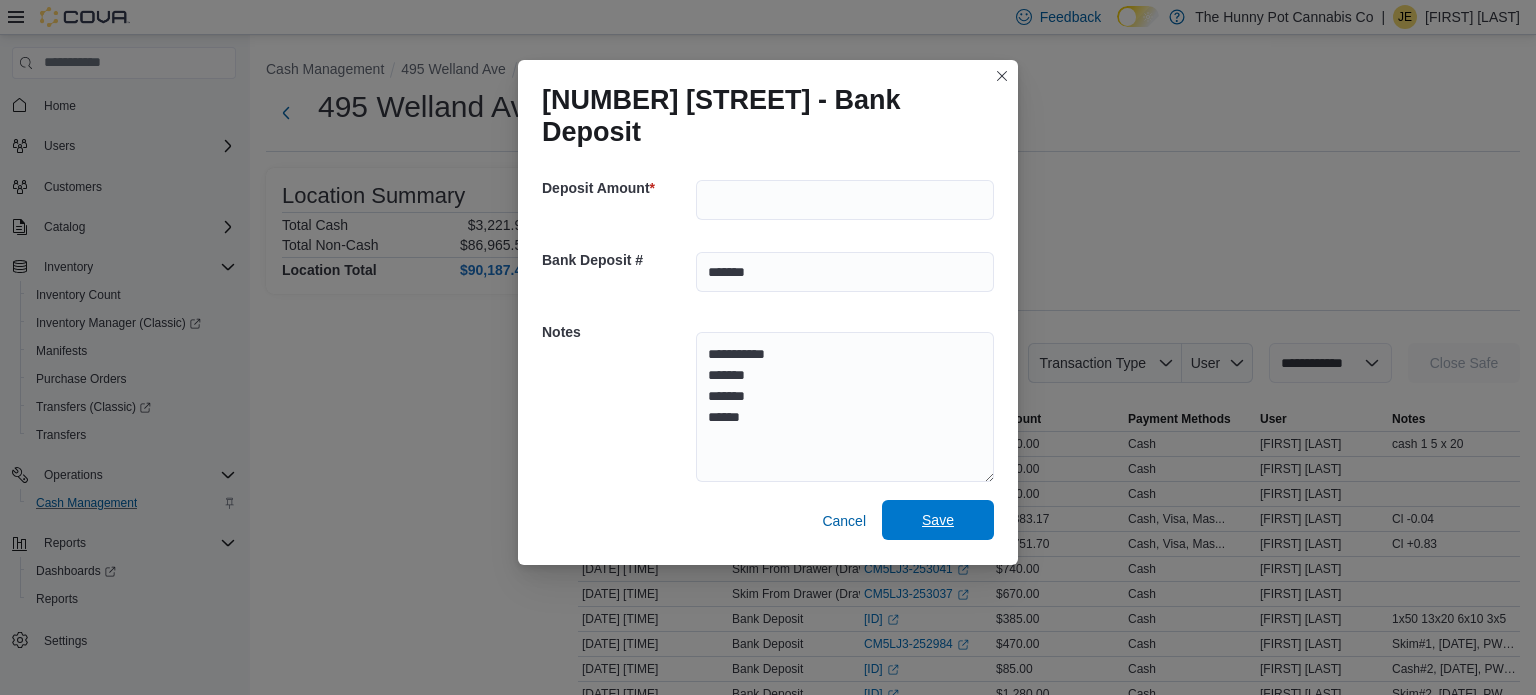 click on "Save" at bounding box center [938, 520] 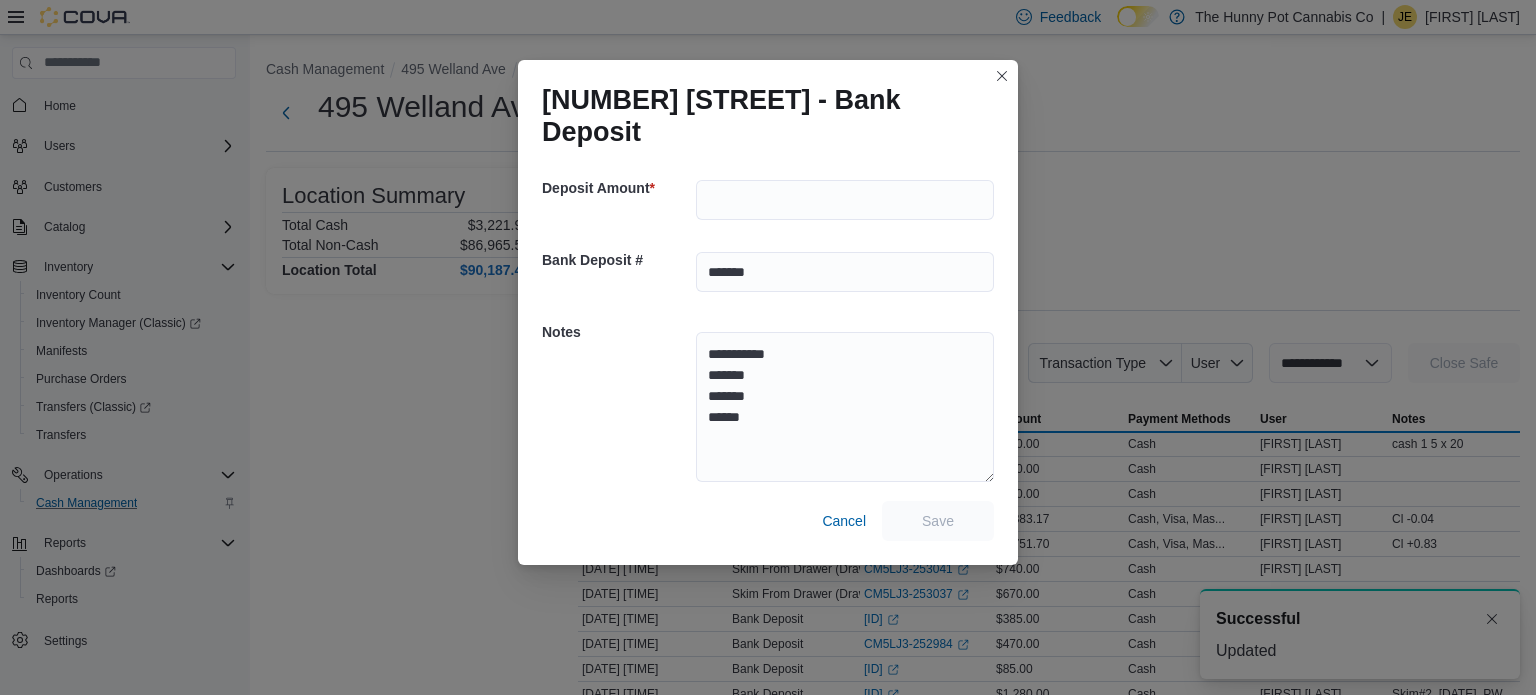 scroll, scrollTop: 0, scrollLeft: 0, axis: both 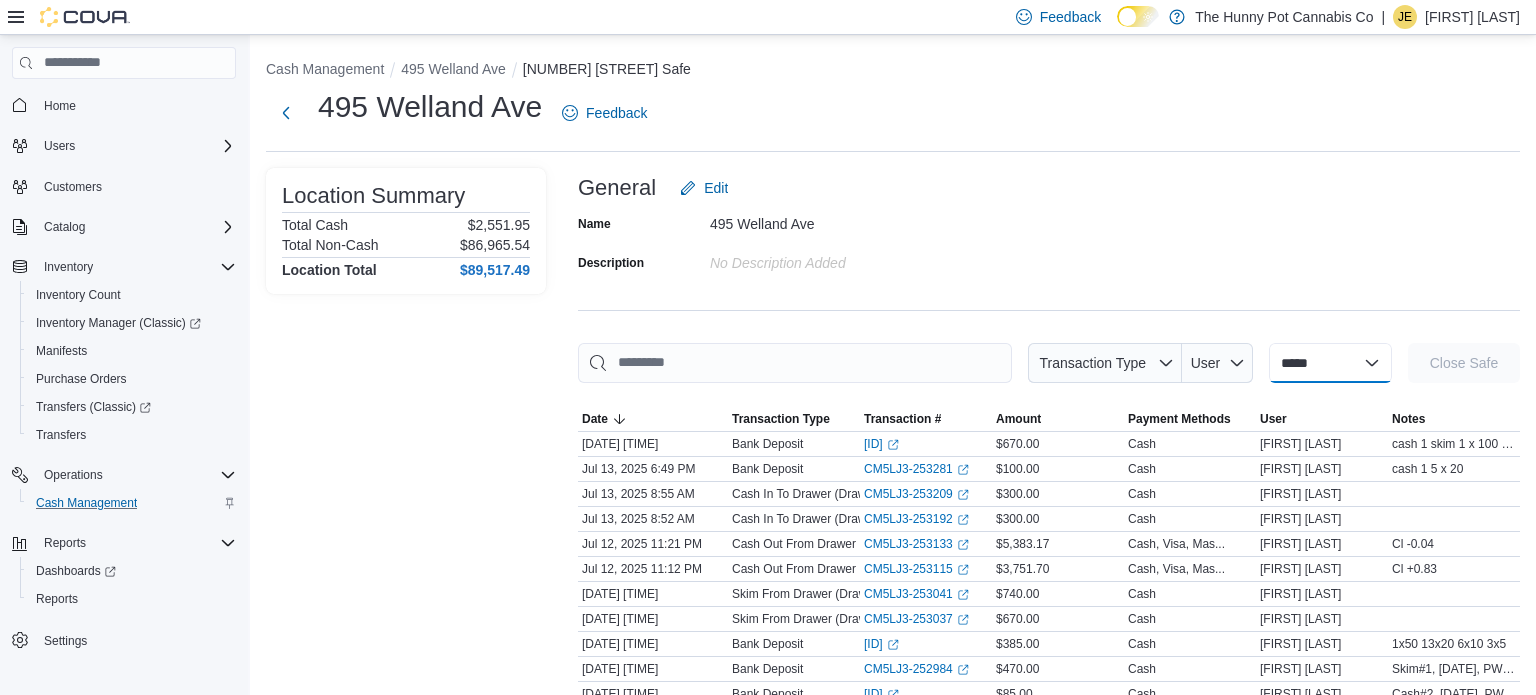 click on "**********" at bounding box center [1330, 363] 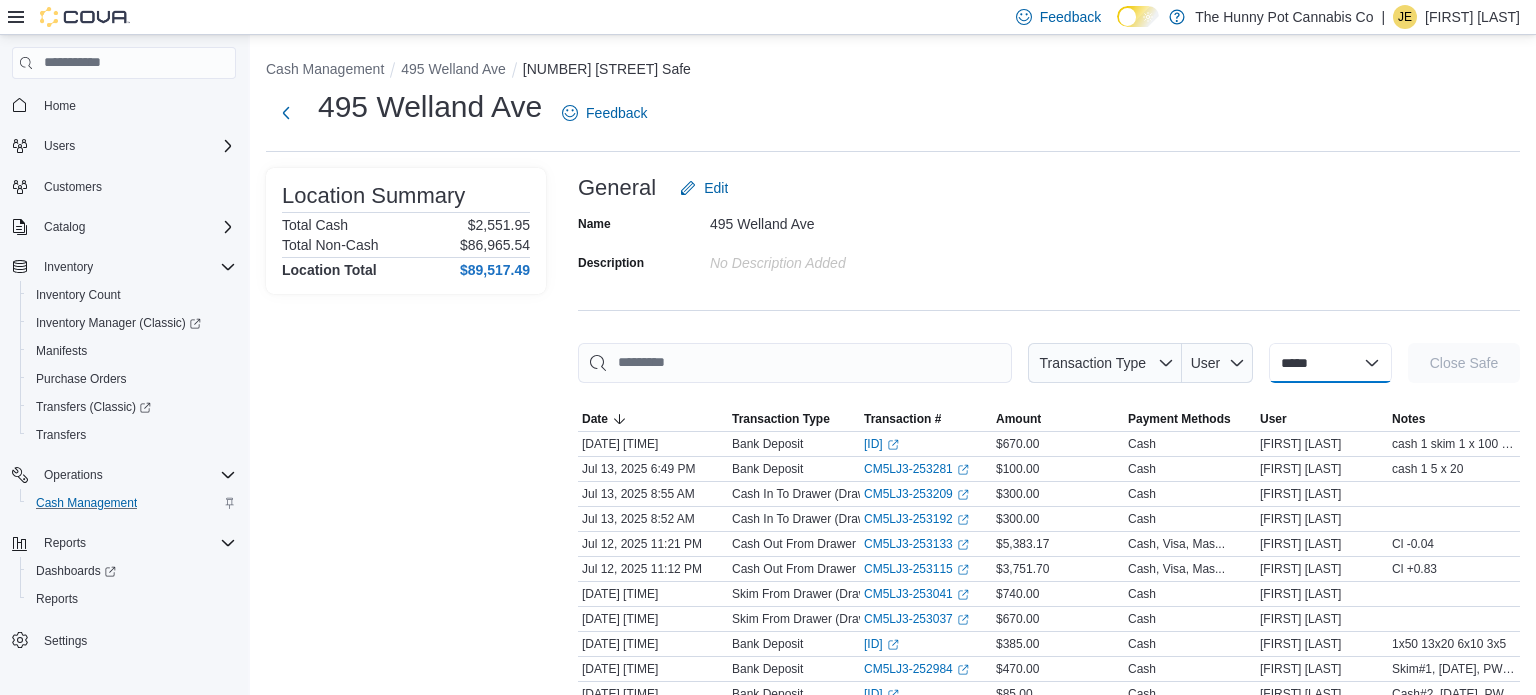 select on "**********" 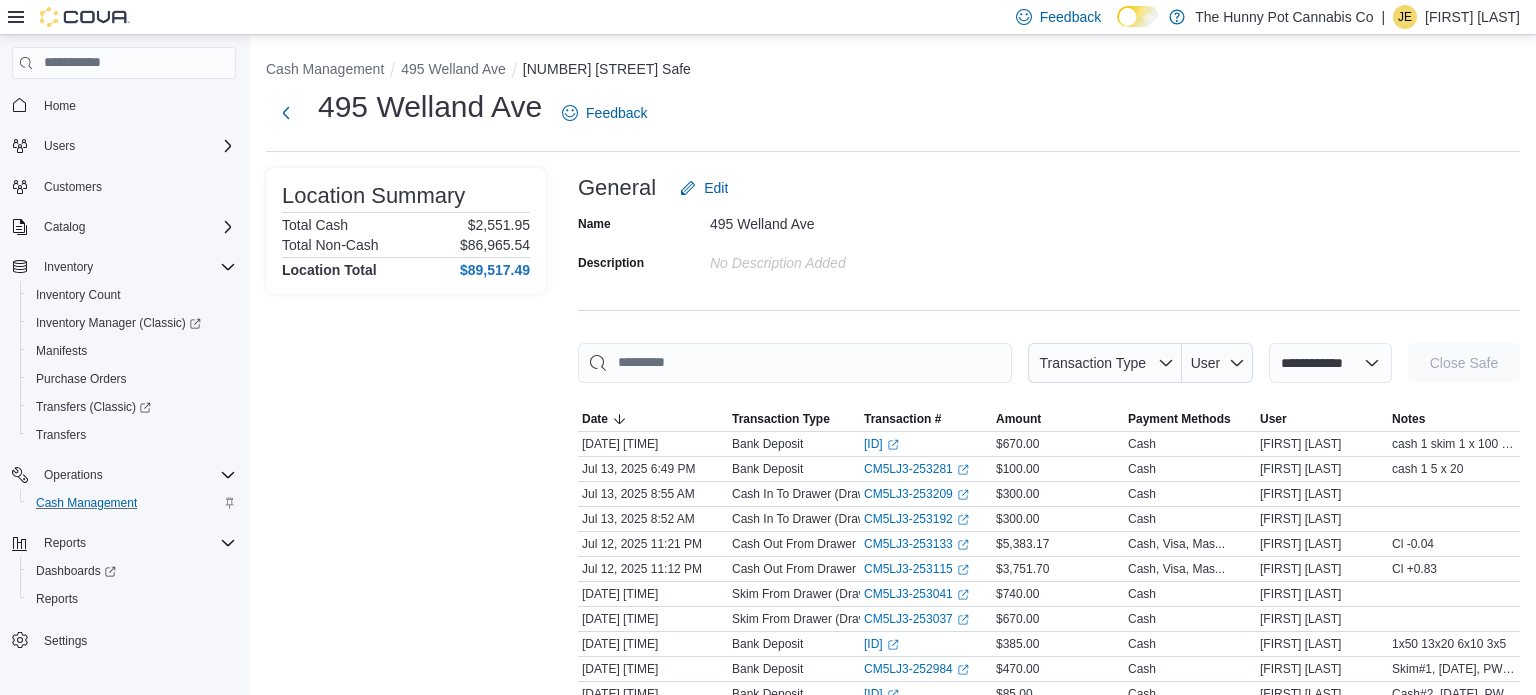 click on "**********" at bounding box center (1330, 363) 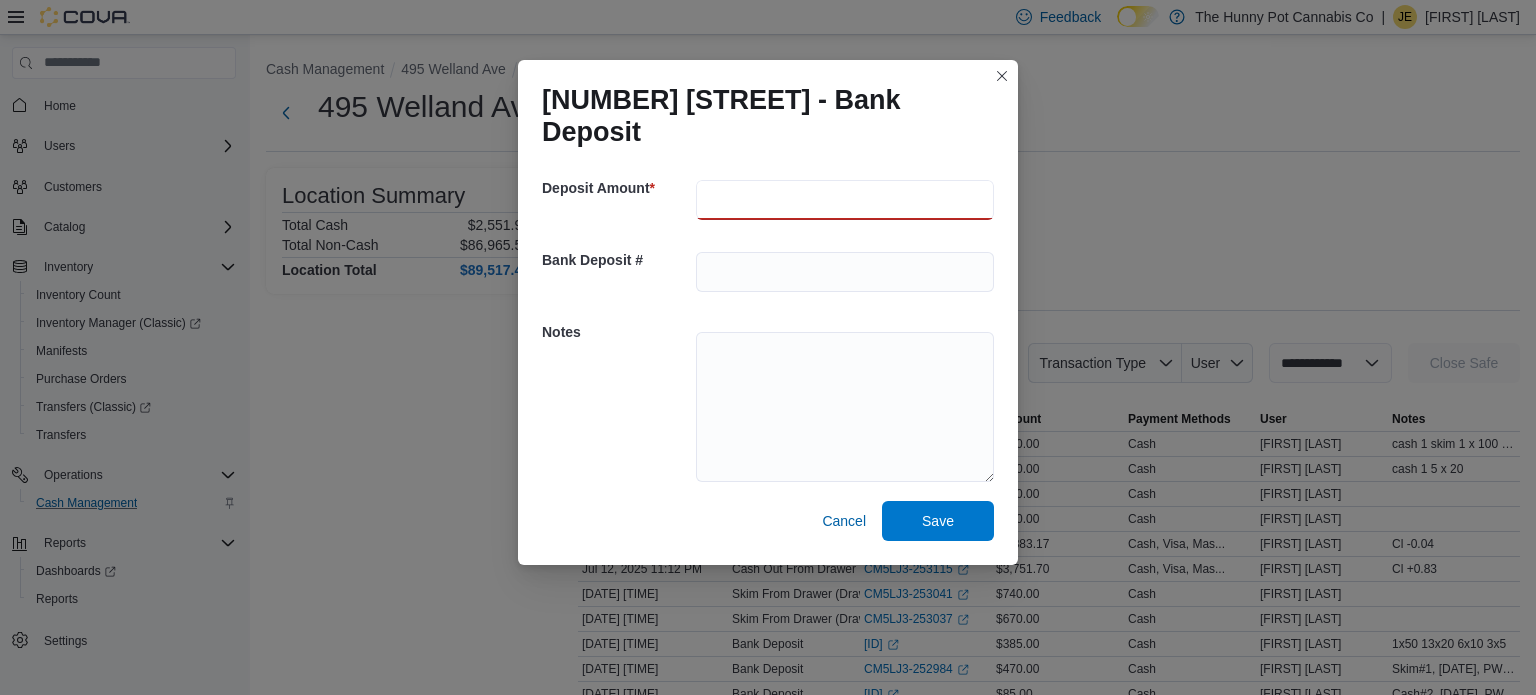 click at bounding box center [845, 200] 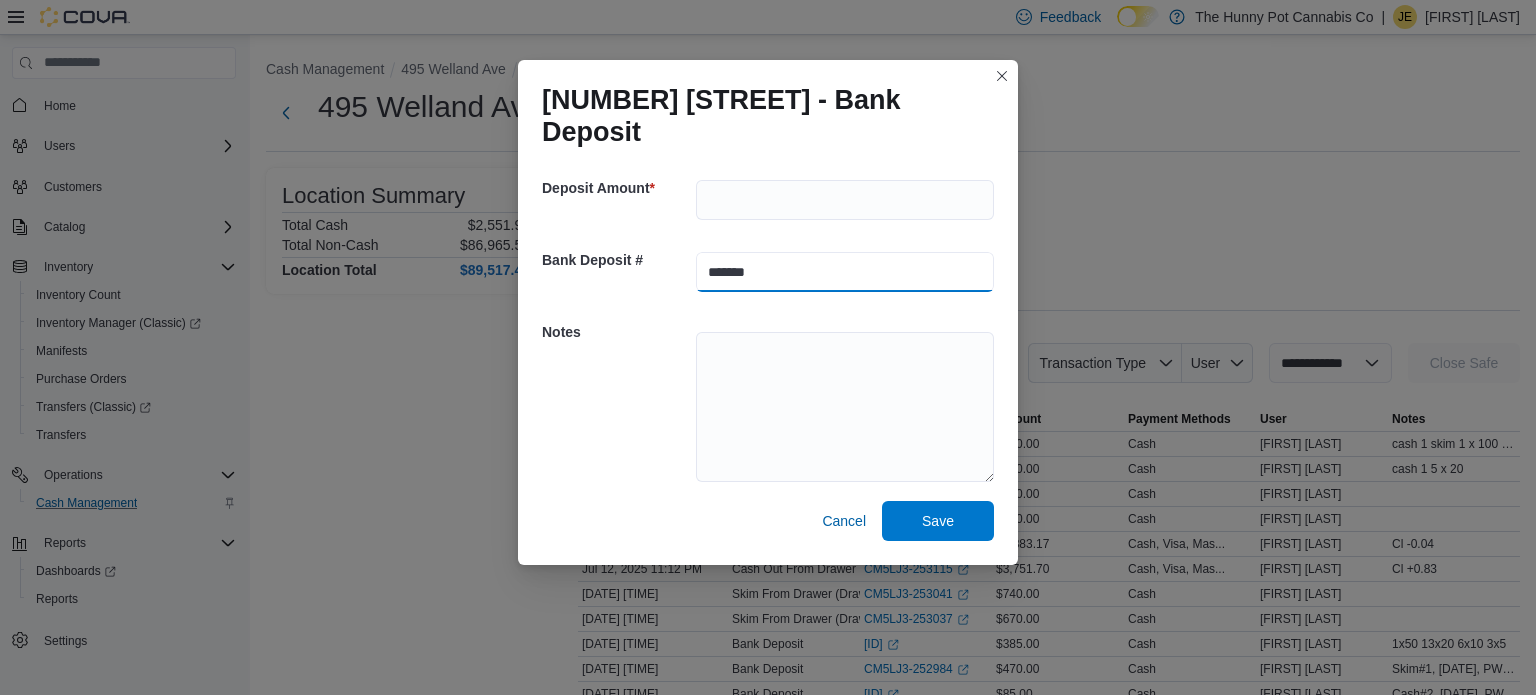 type on "*******" 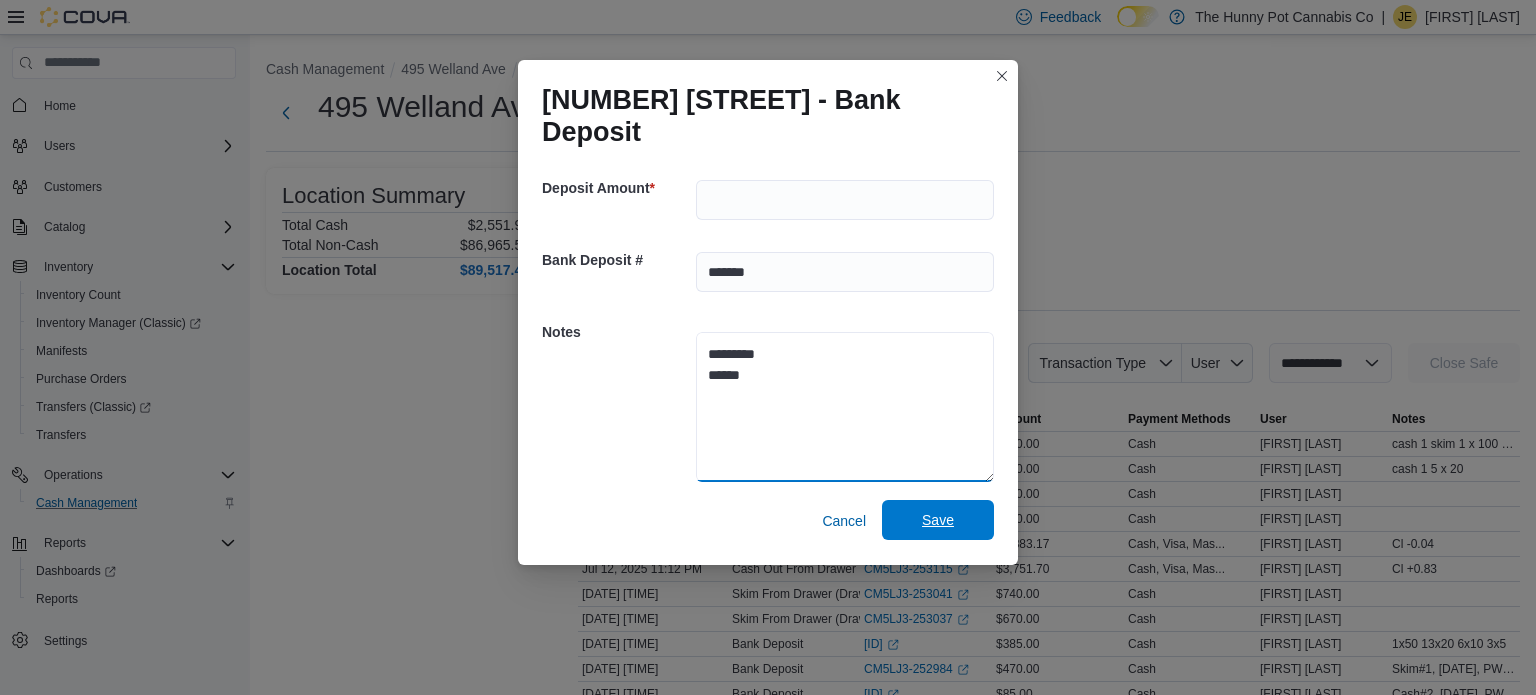 type on "*********
******" 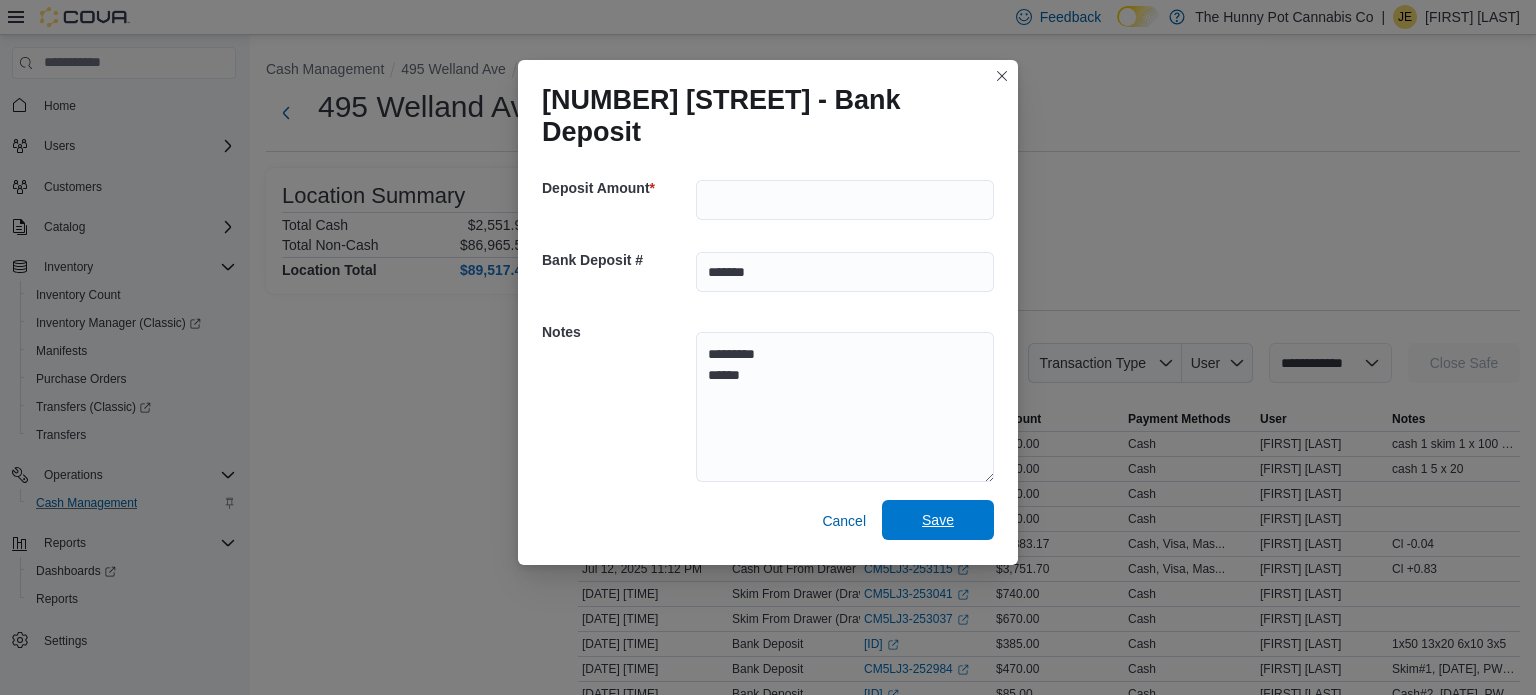 click on "Save" at bounding box center [938, 520] 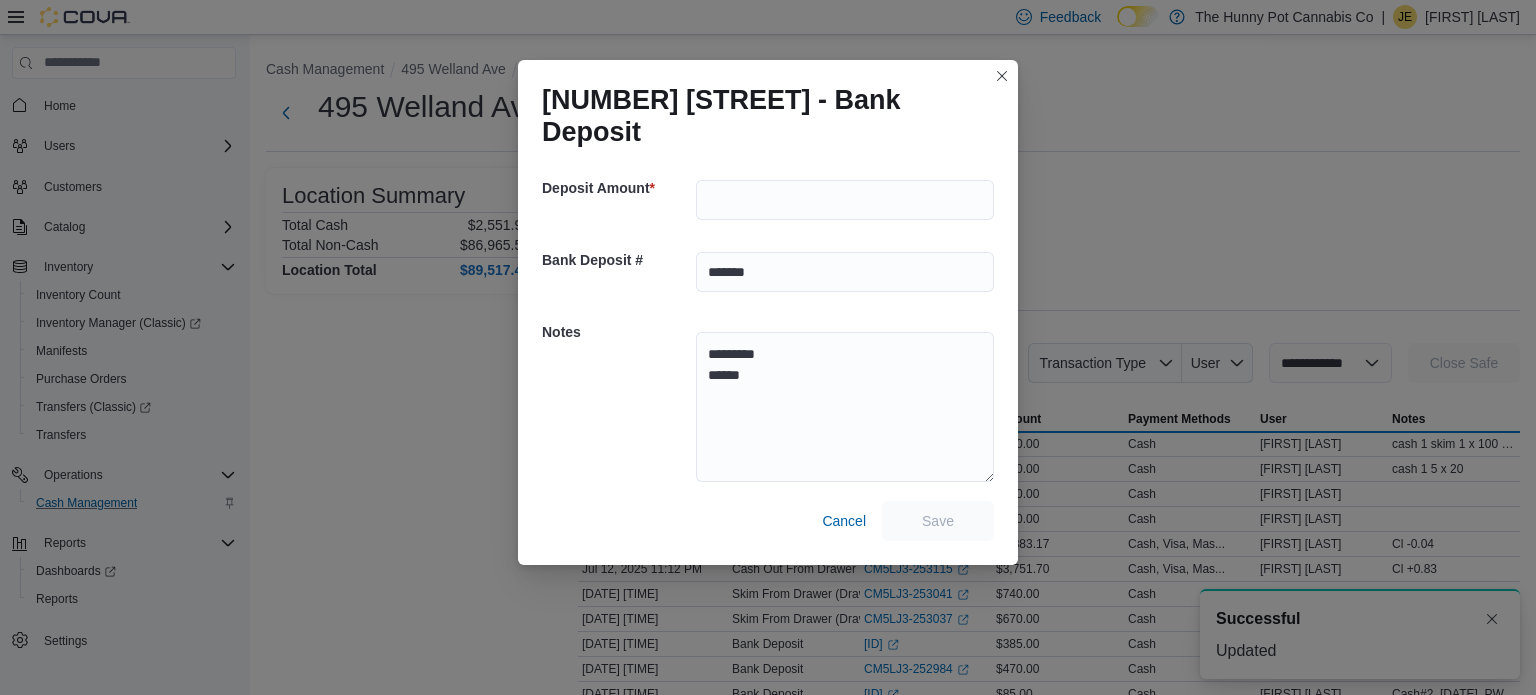 scroll, scrollTop: 0, scrollLeft: 0, axis: both 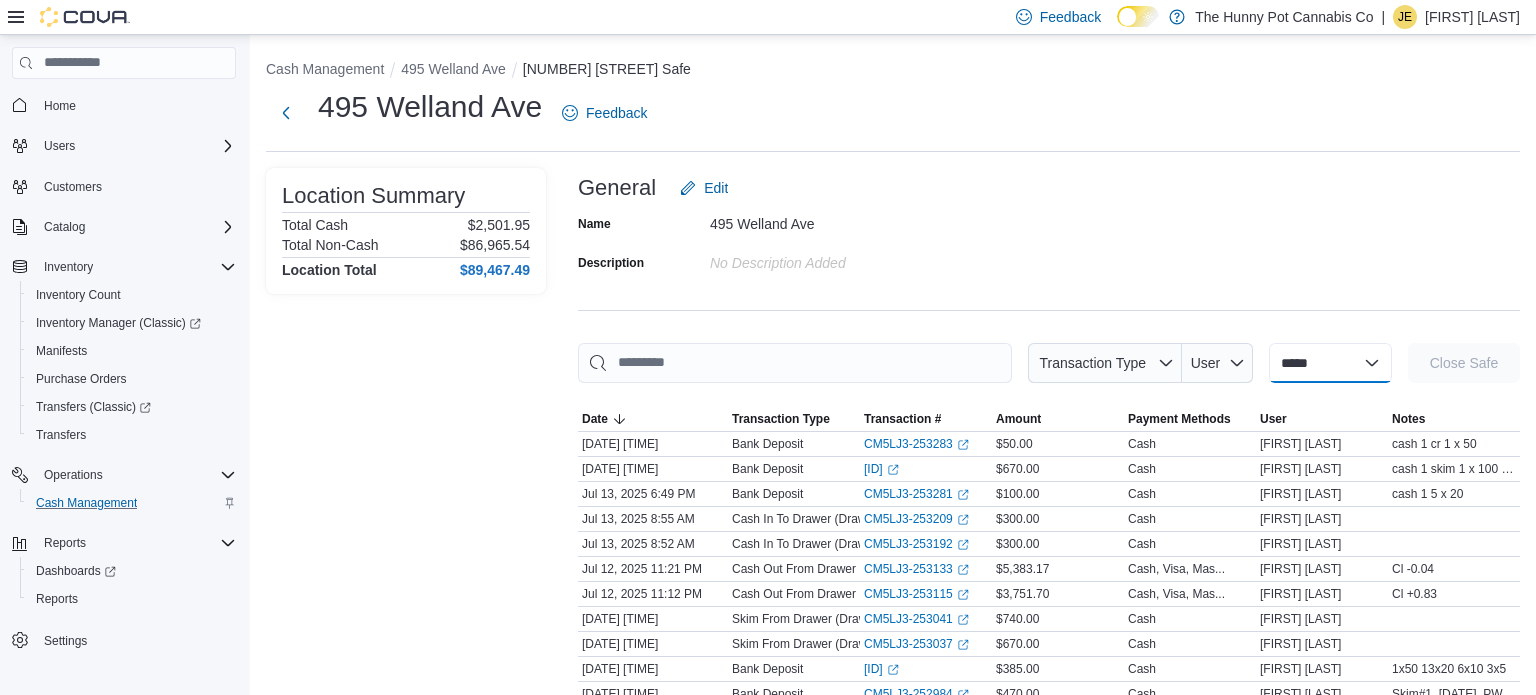 click on "**********" at bounding box center (1330, 363) 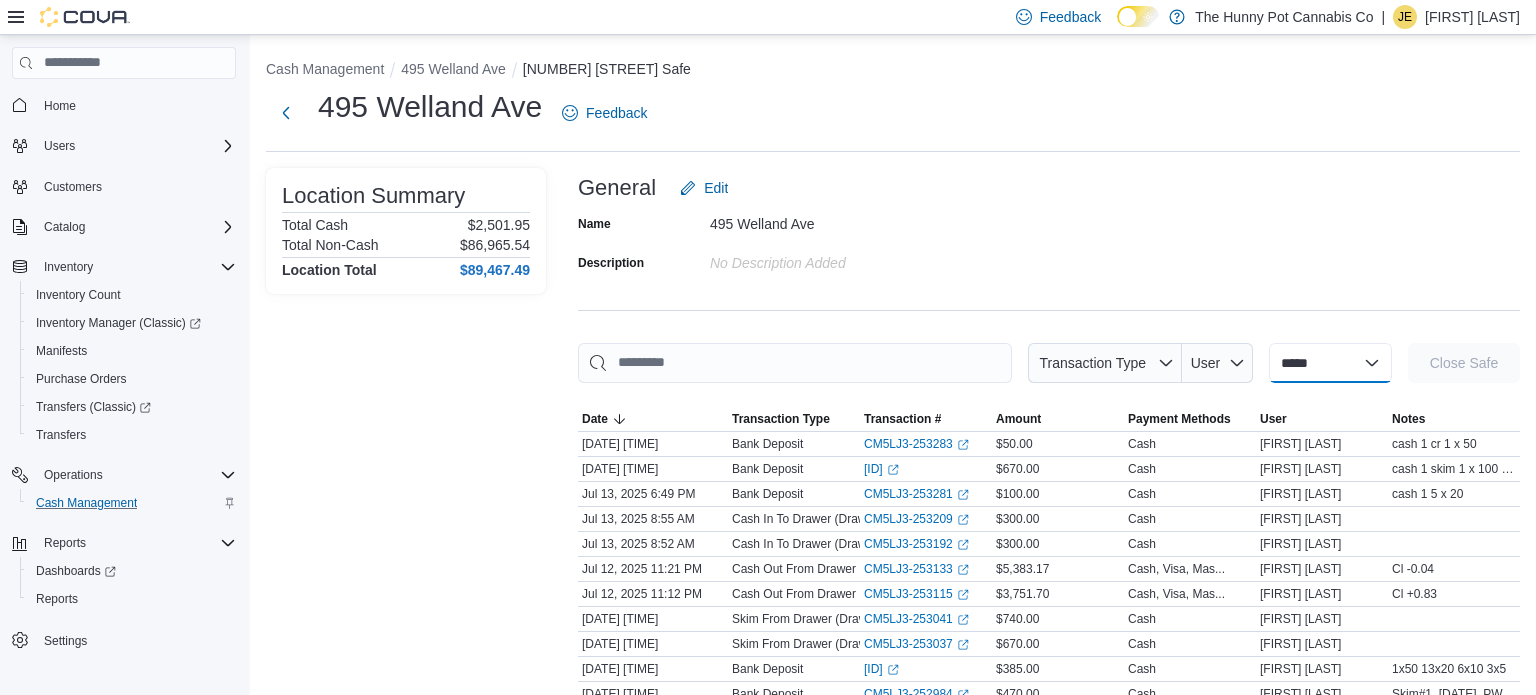 select on "**********" 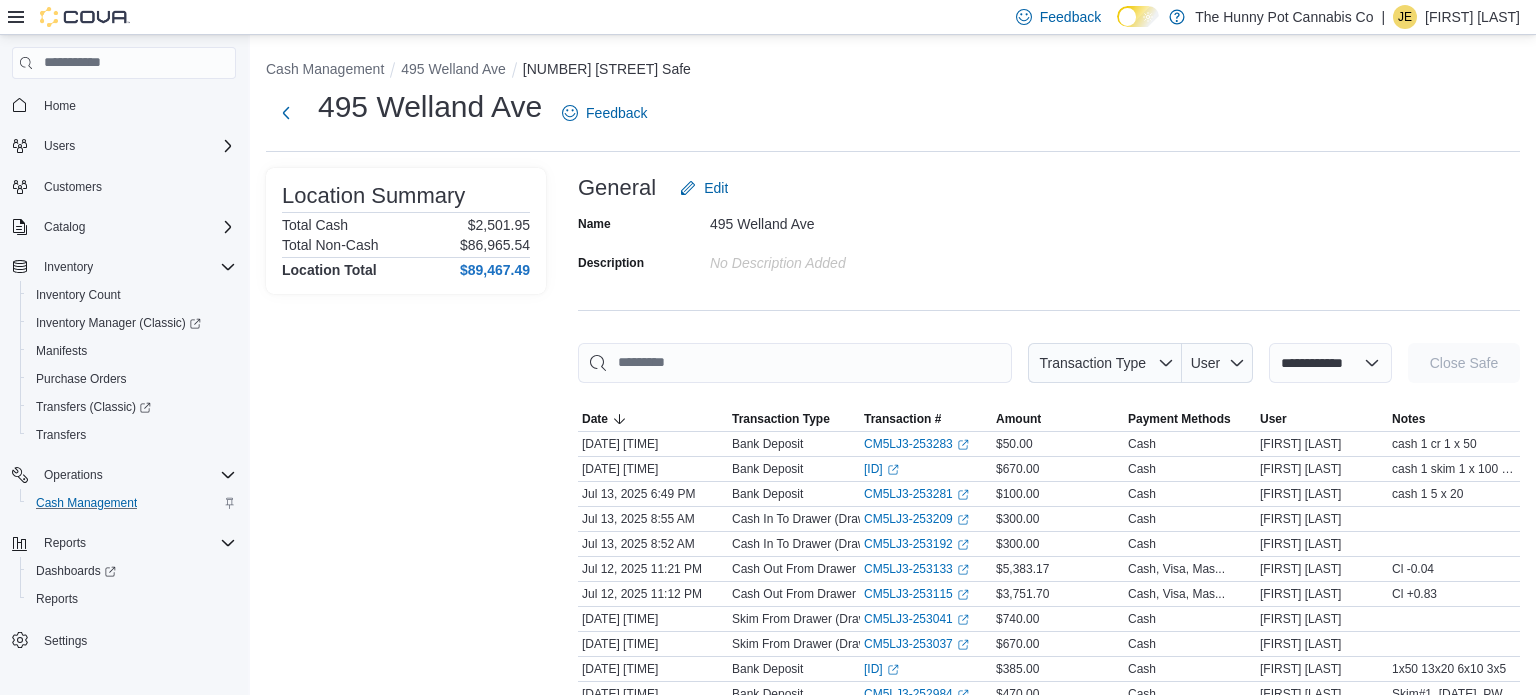 click on "**********" at bounding box center (1330, 363) 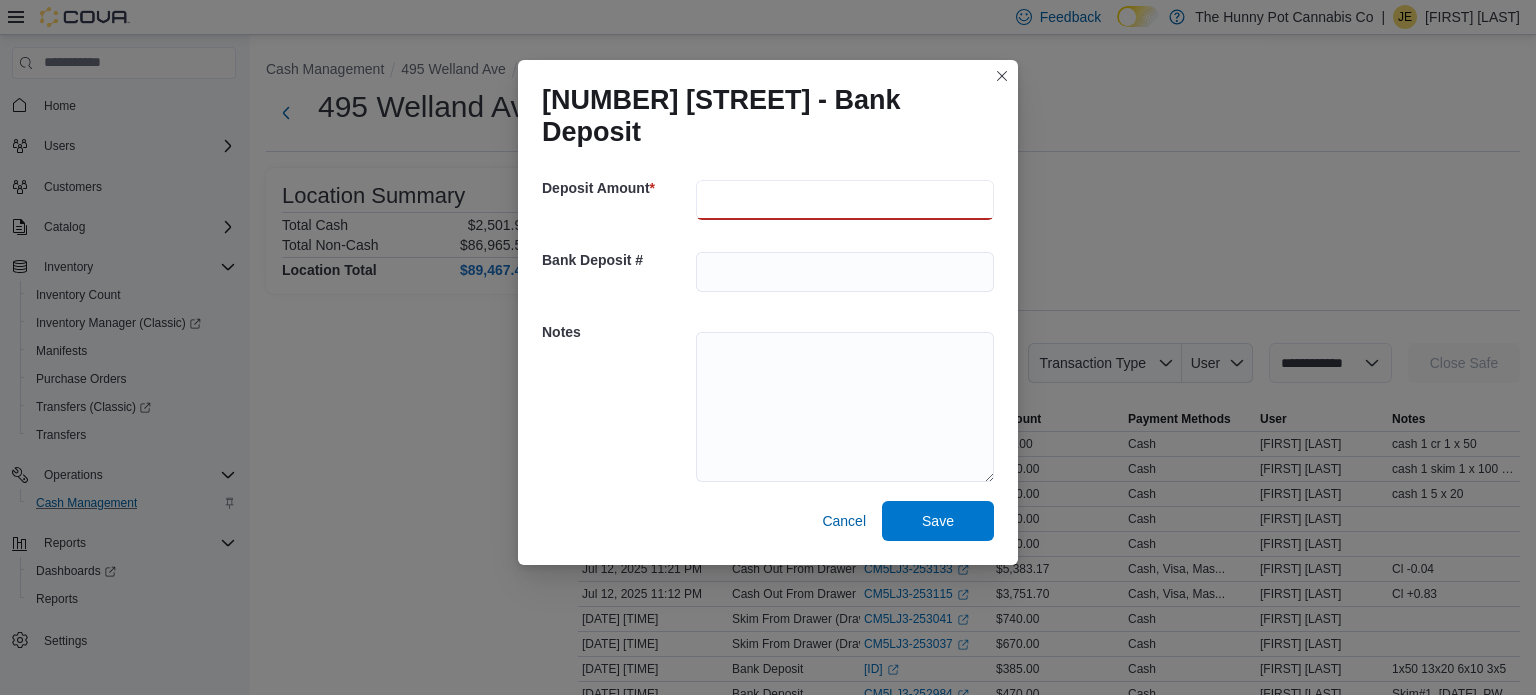 click at bounding box center (845, 200) 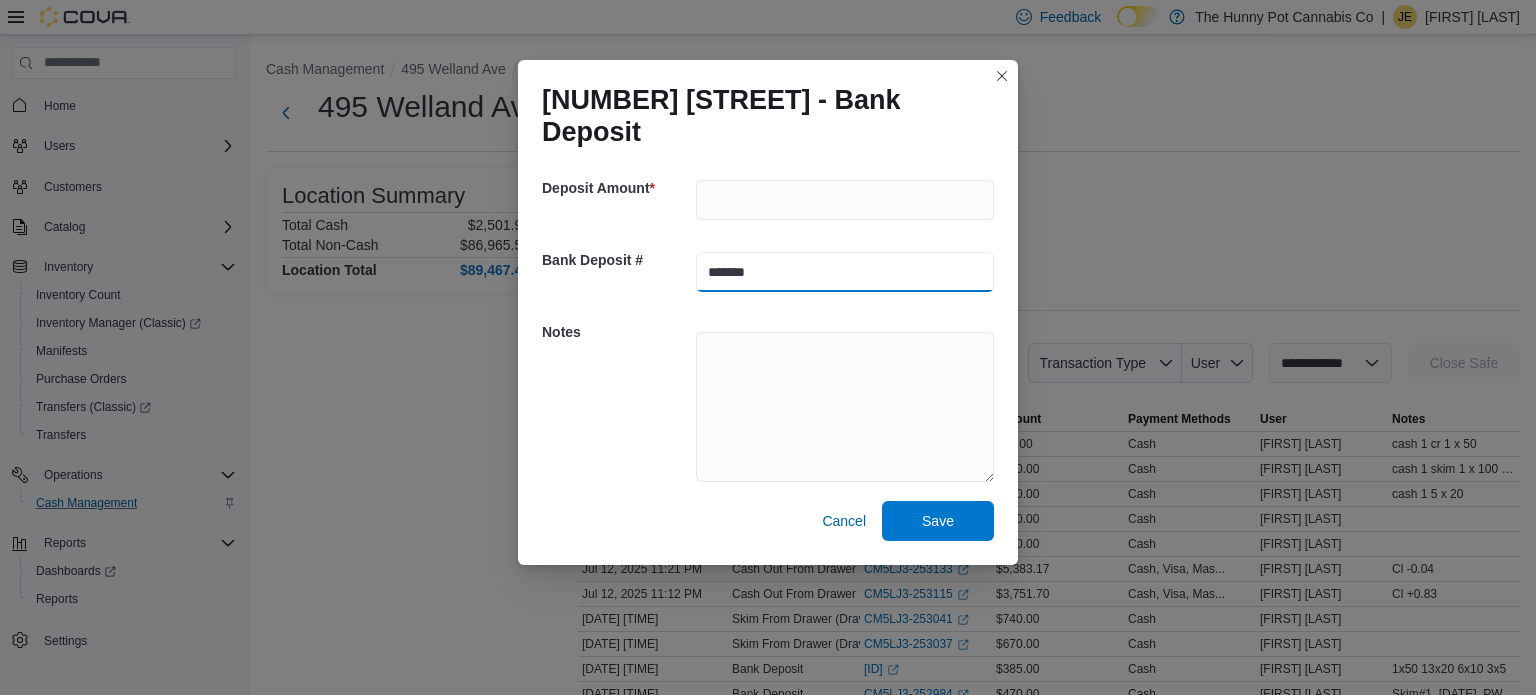 type on "*******" 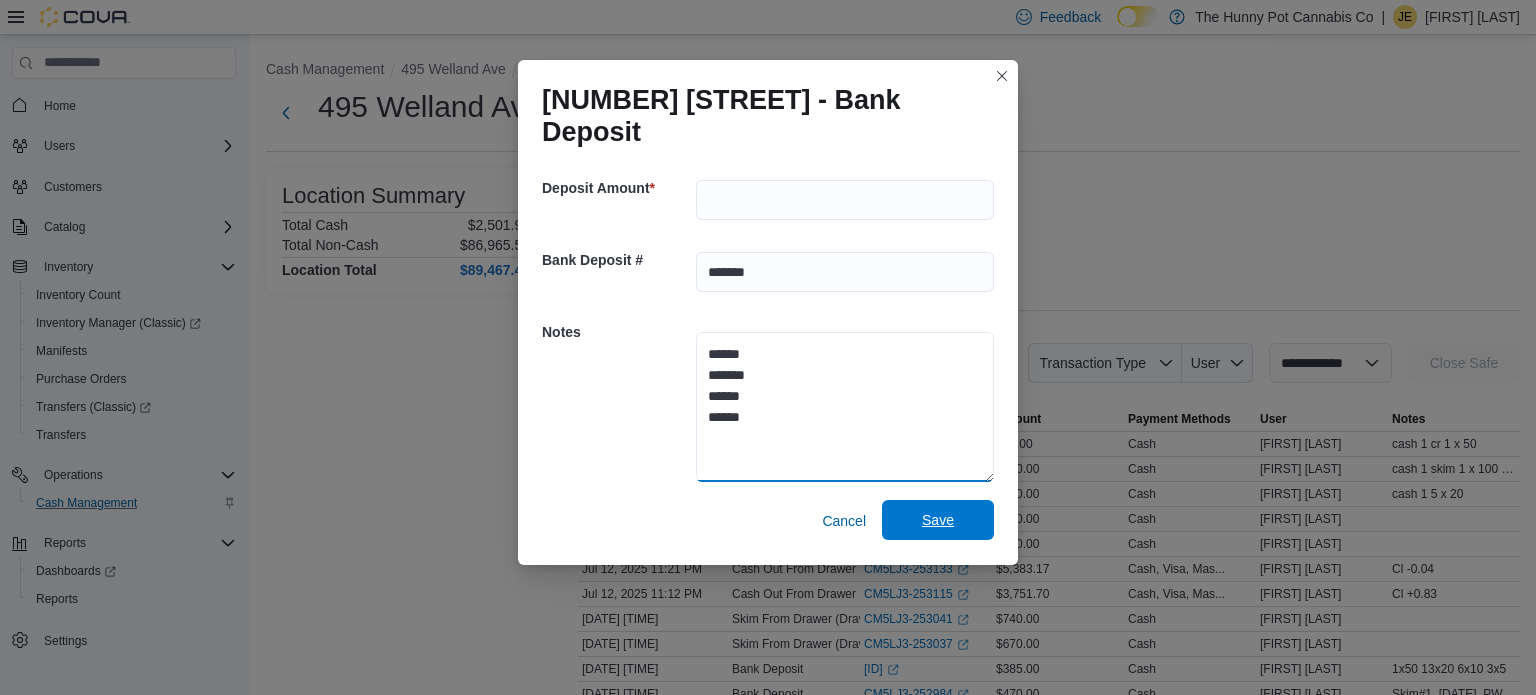 type on "******
*******
******
******" 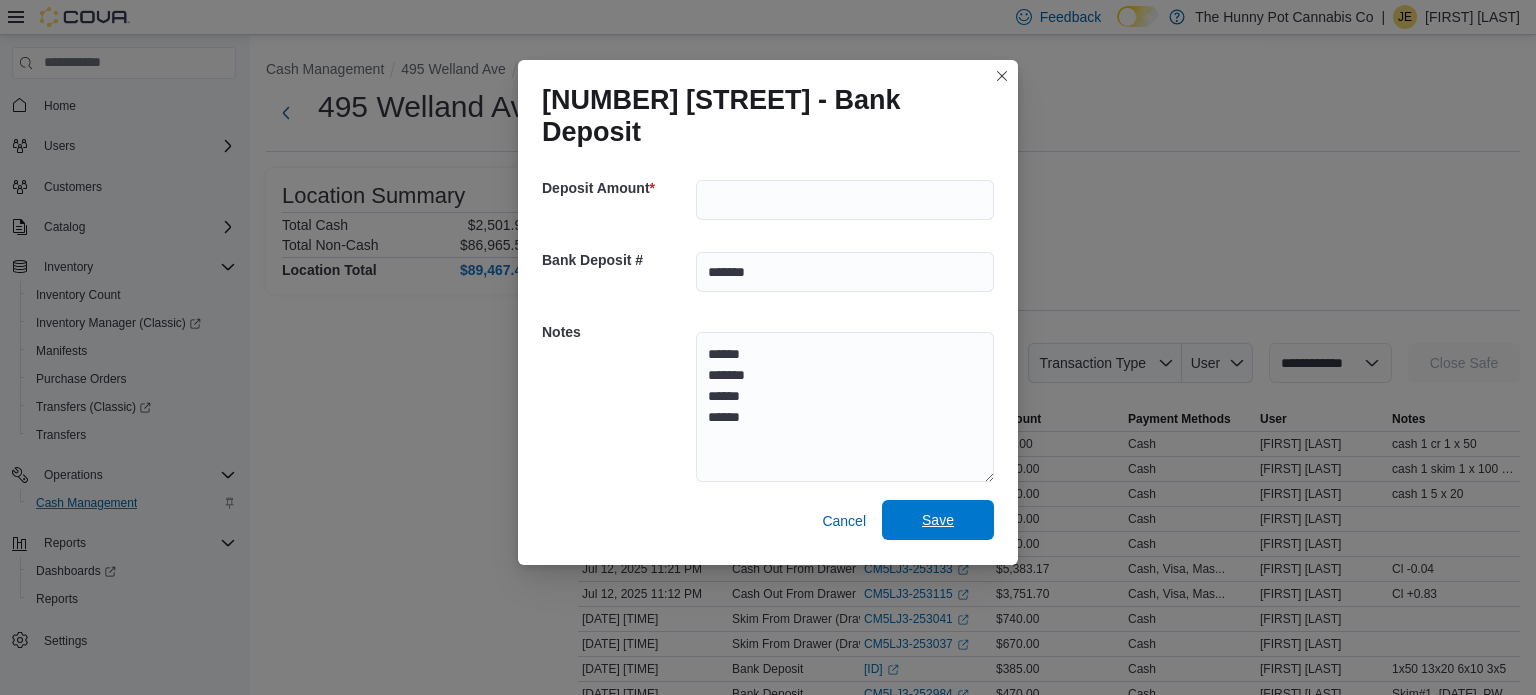 click on "Save" at bounding box center (938, 520) 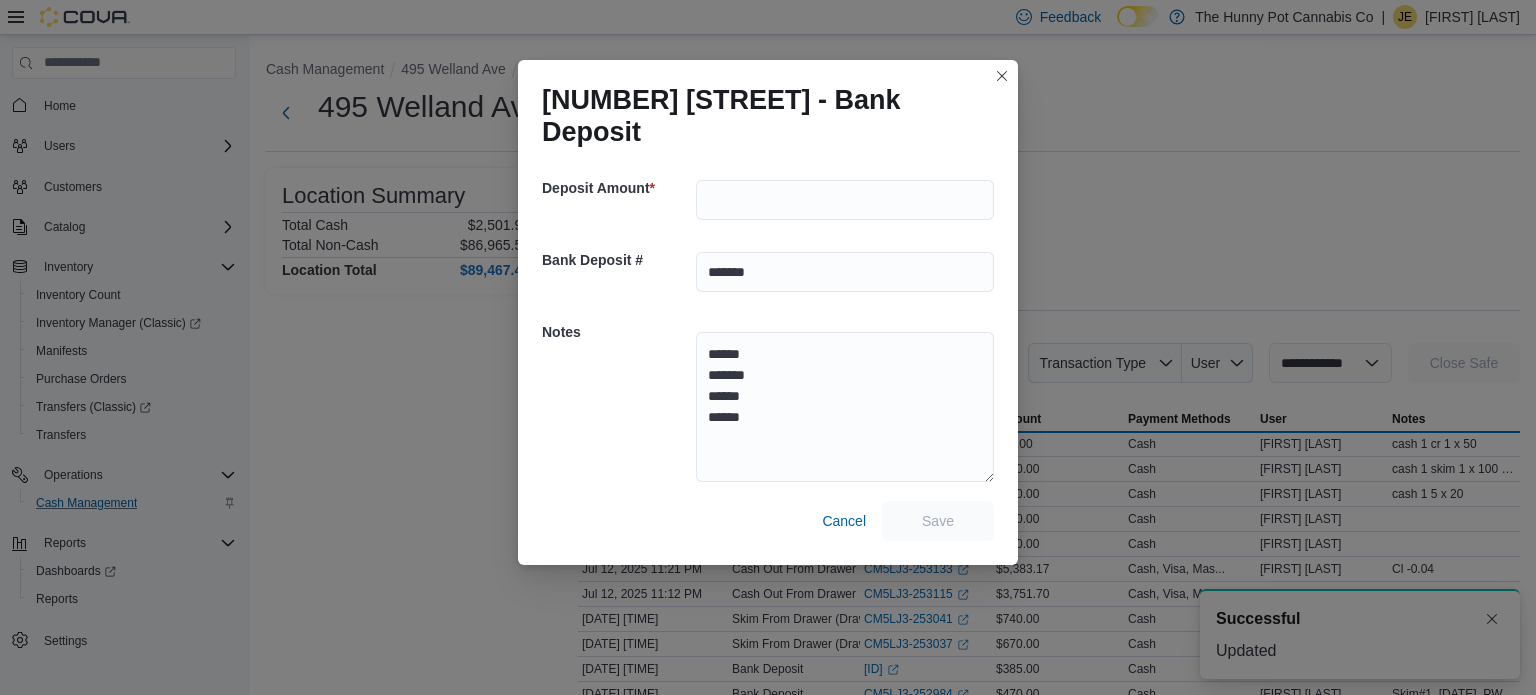 scroll, scrollTop: 0, scrollLeft: 0, axis: both 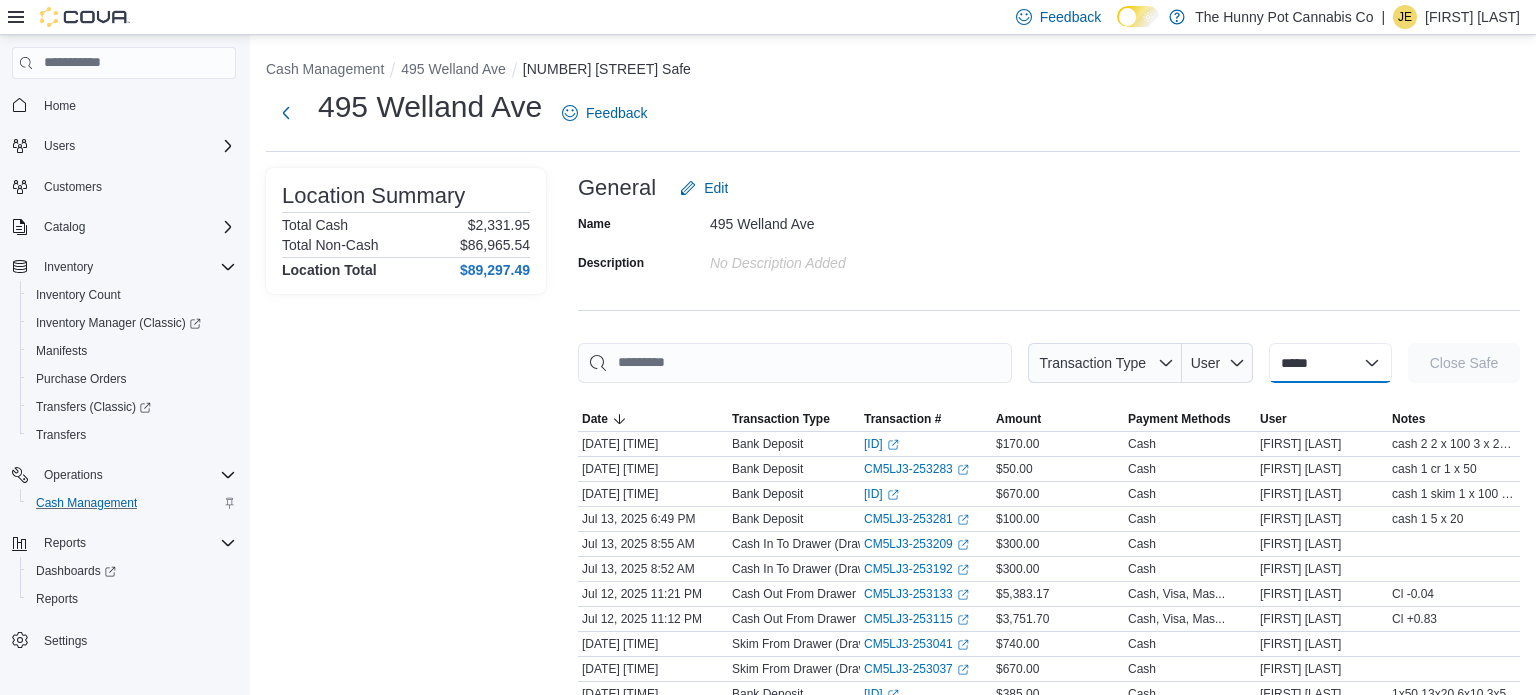 click on "**********" at bounding box center (1330, 363) 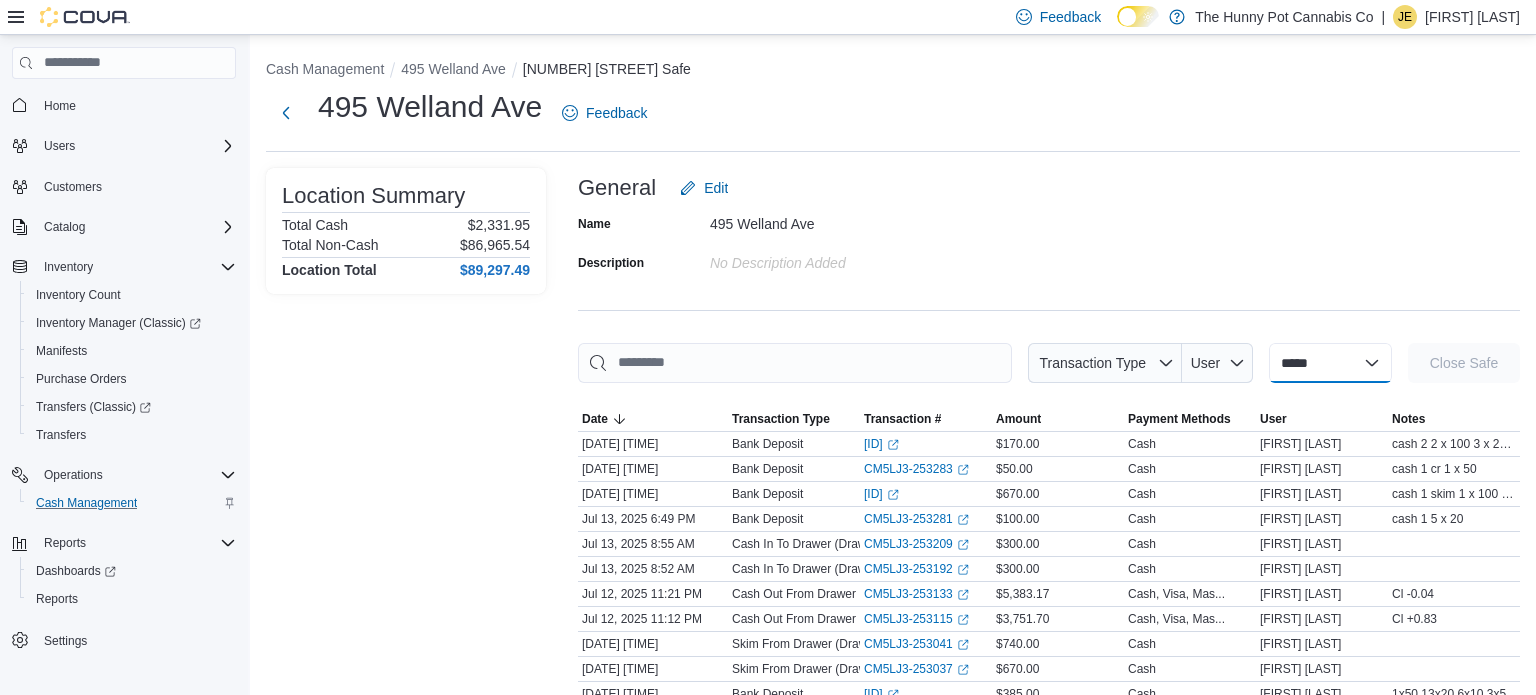select on "**********" 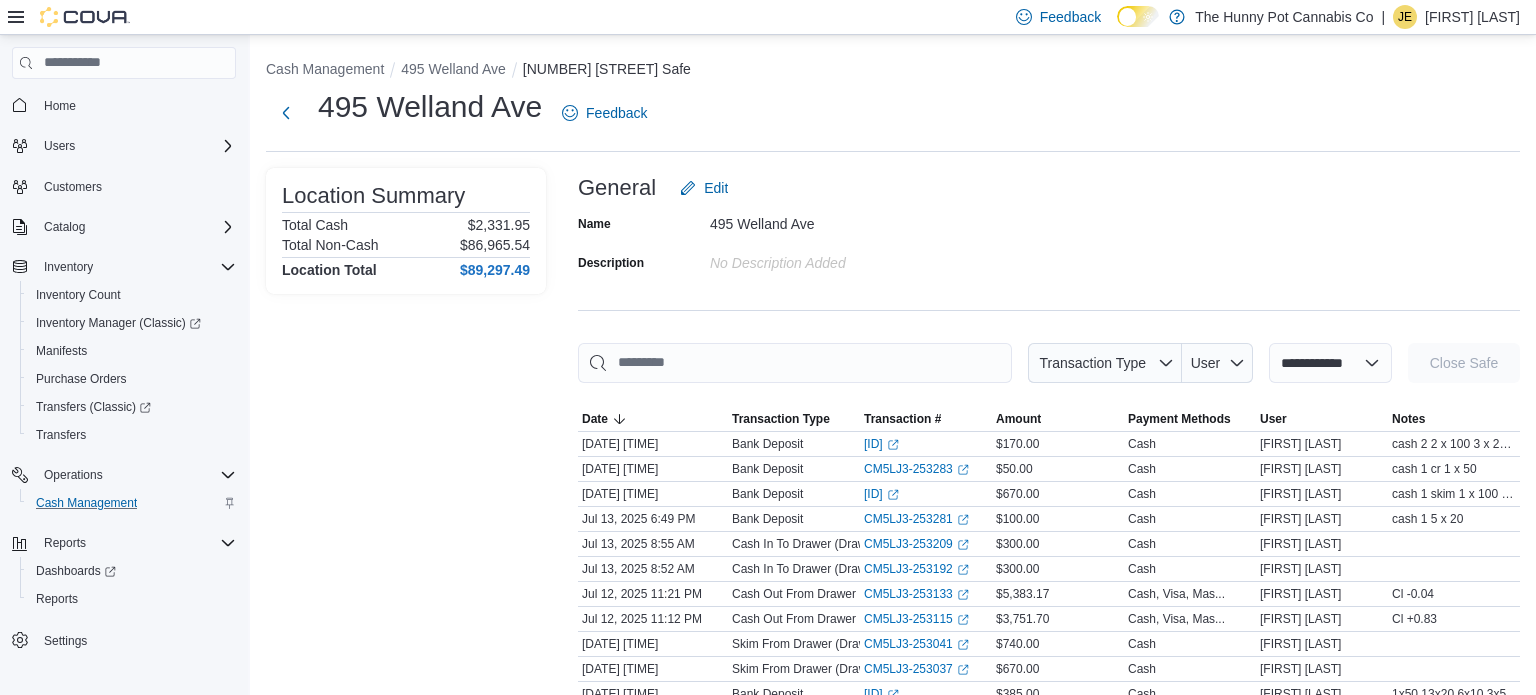 click on "**********" at bounding box center (1330, 363) 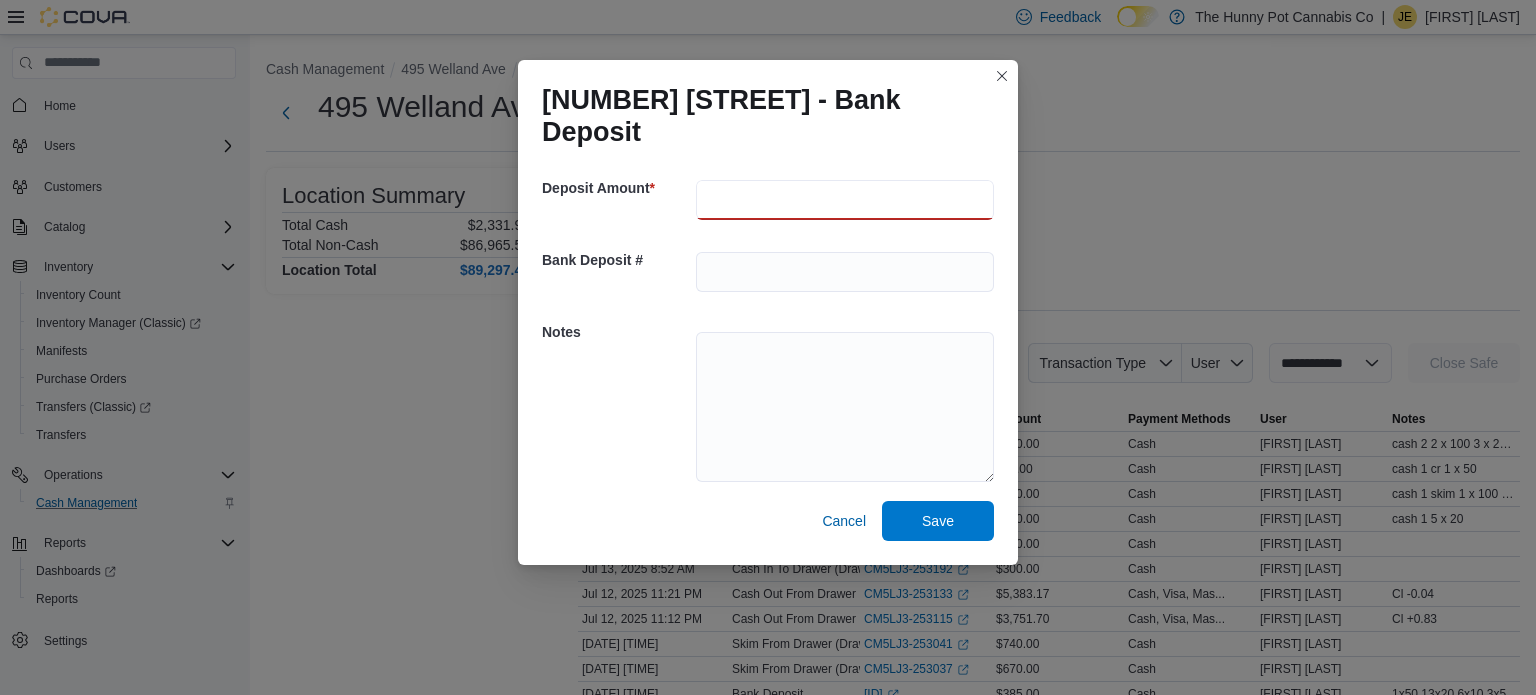 click at bounding box center [845, 200] 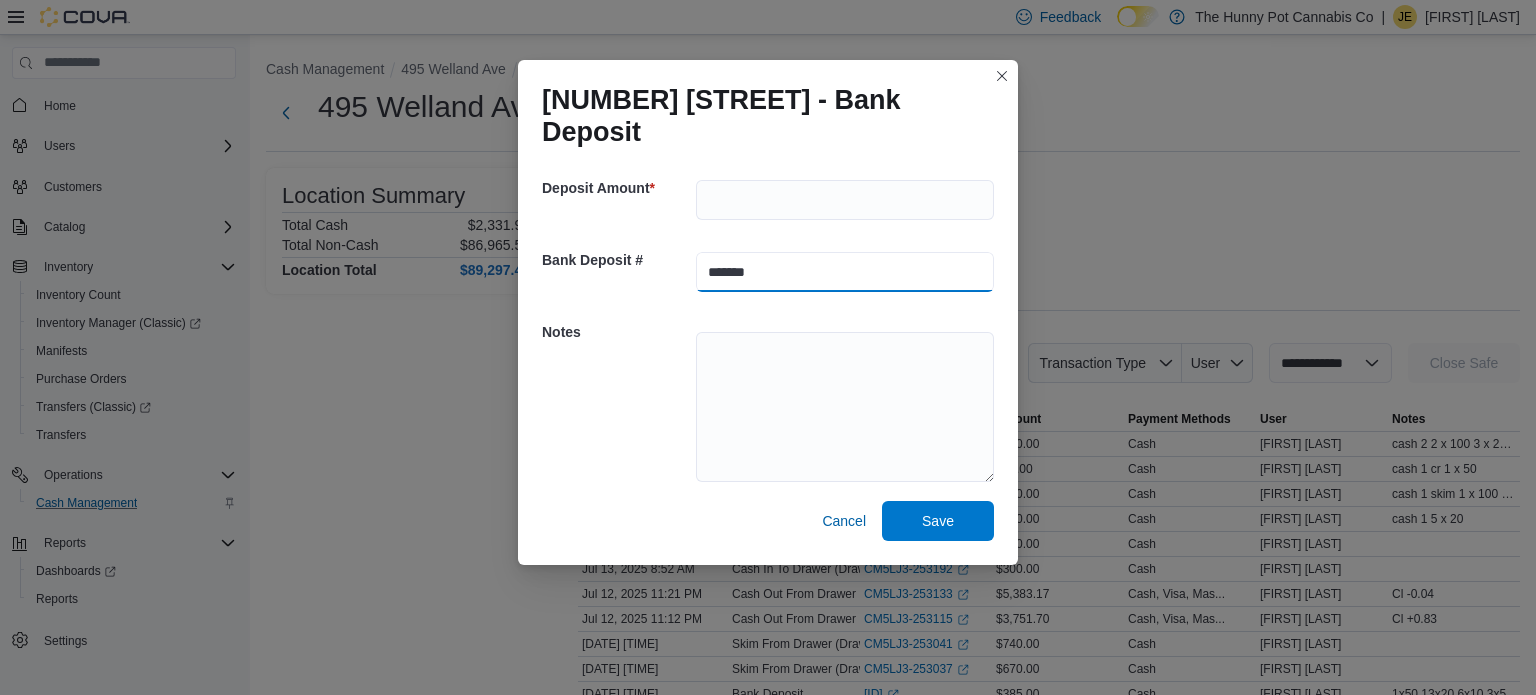 type on "*******" 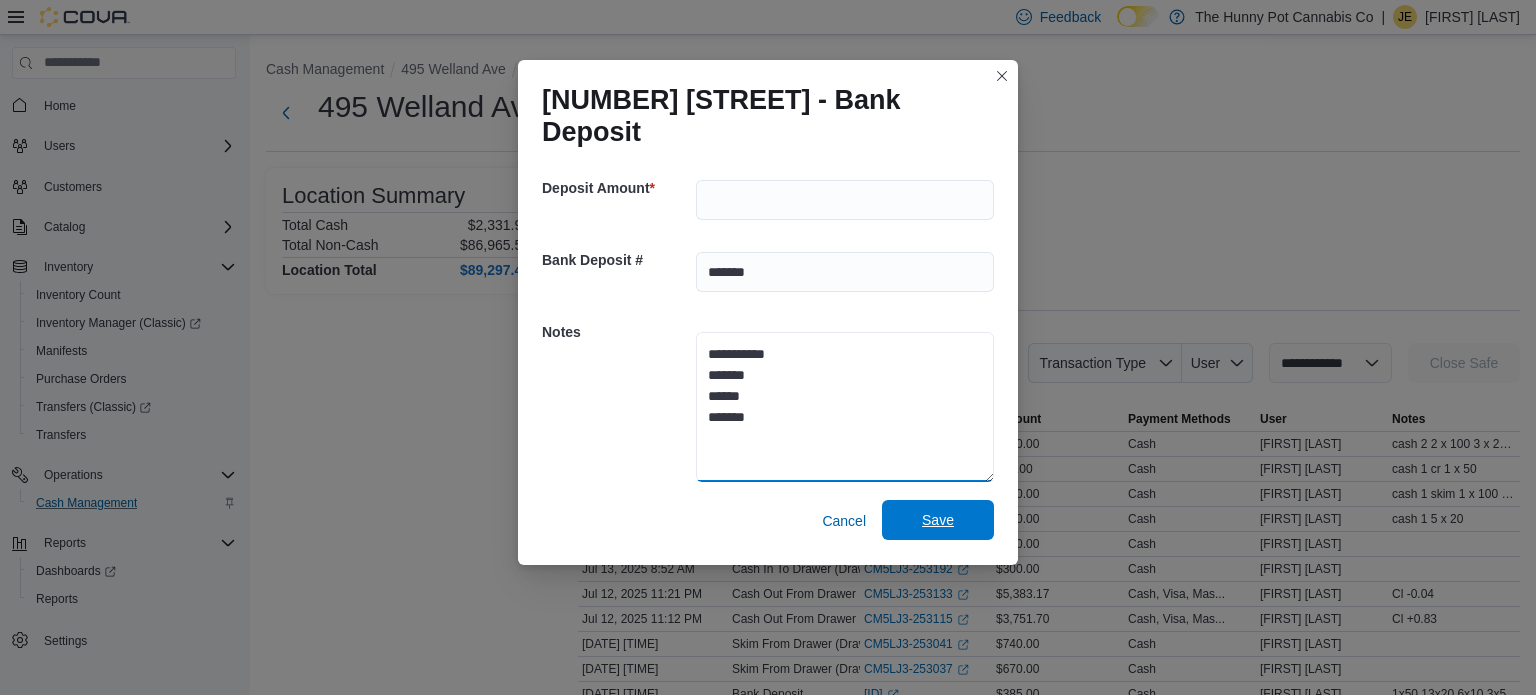 type on "**********" 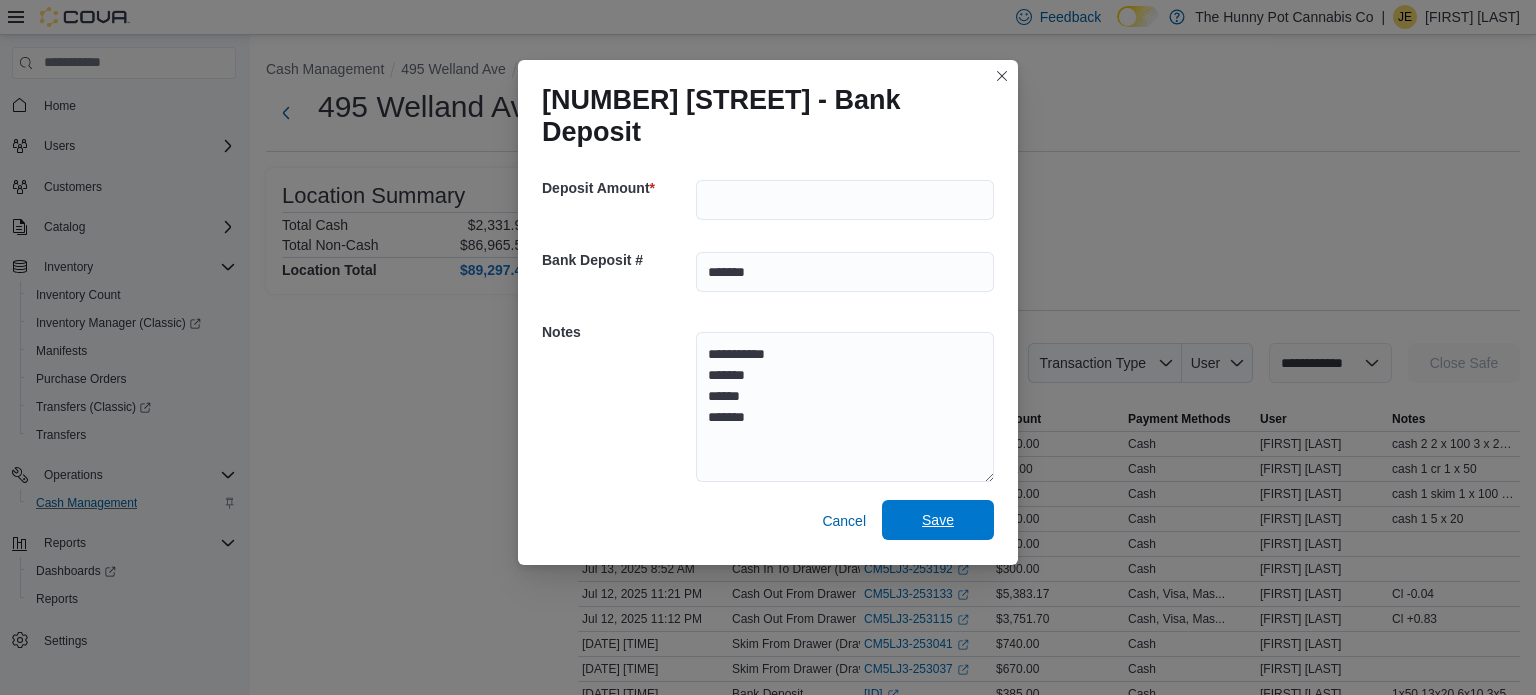 click on "Save" at bounding box center [938, 520] 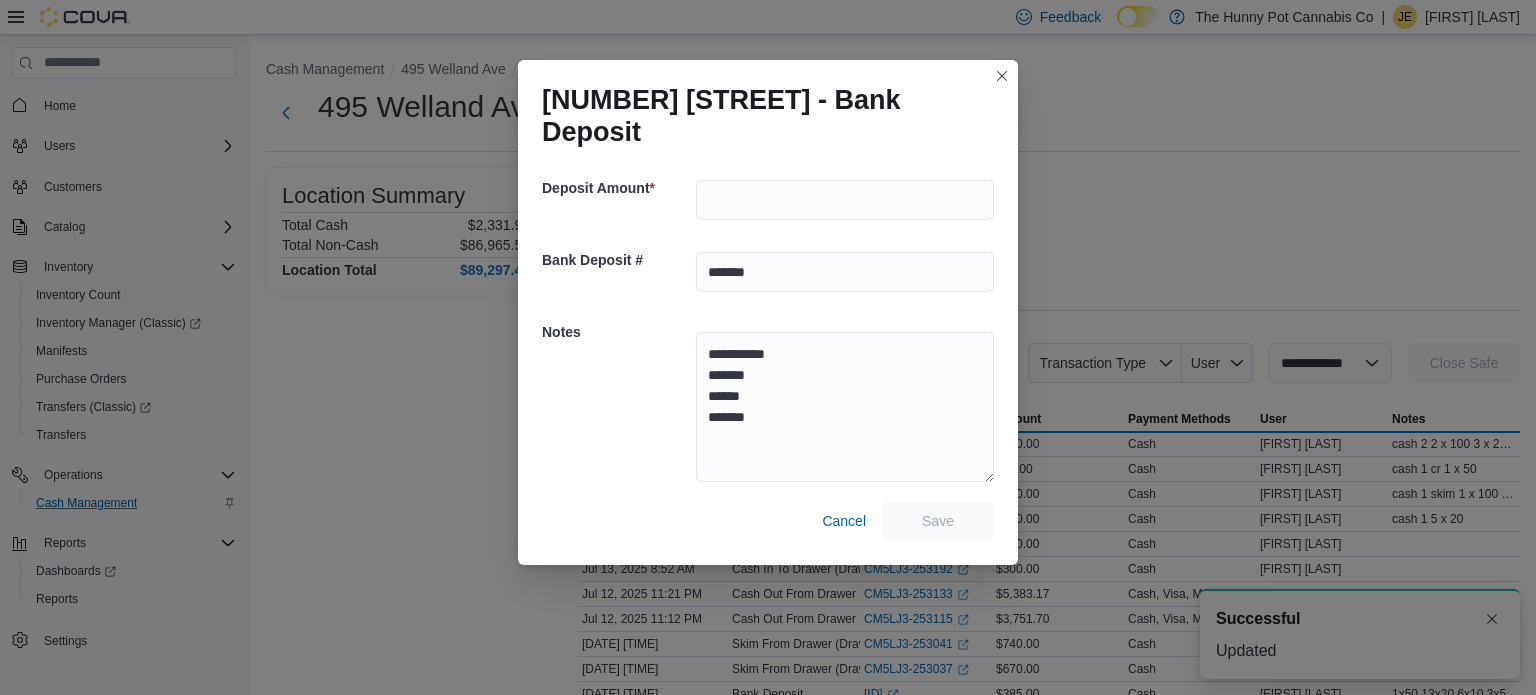 scroll, scrollTop: 0, scrollLeft: 0, axis: both 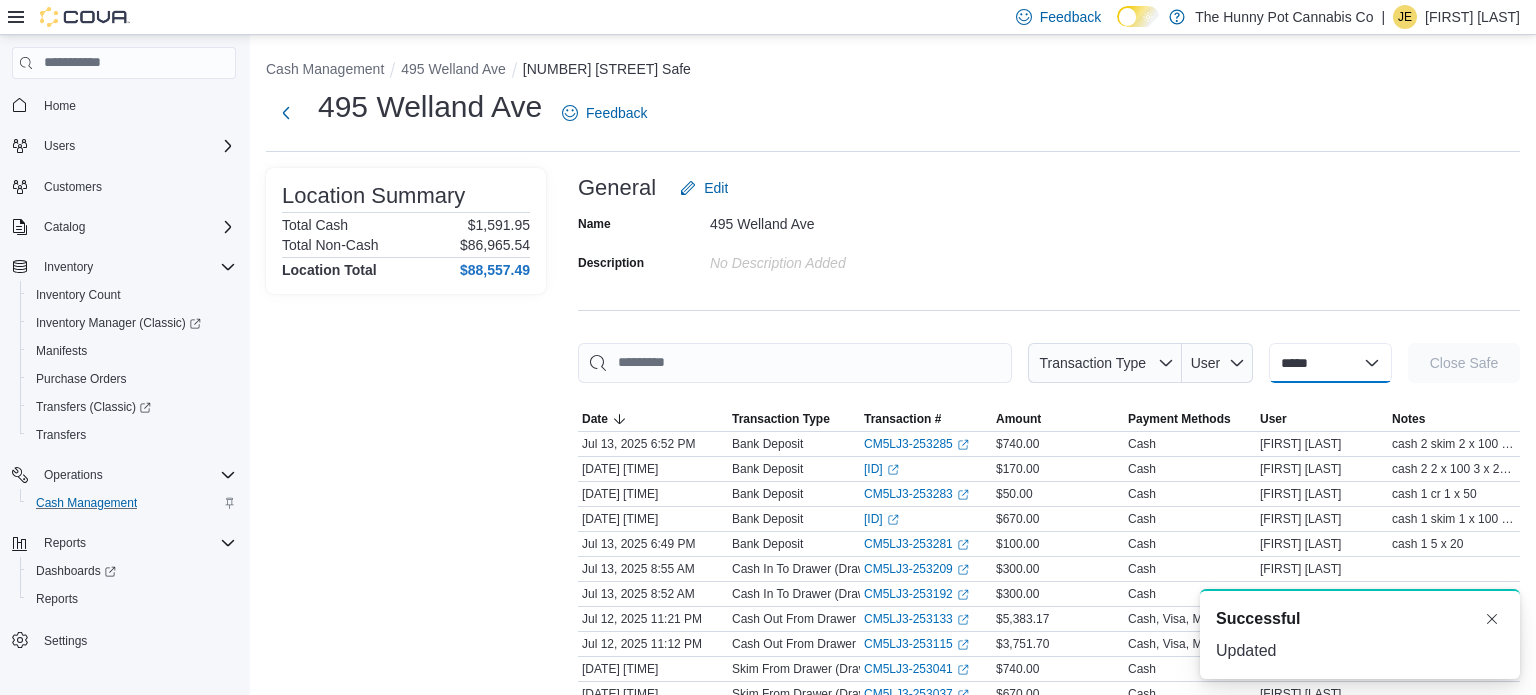 click on "**********" at bounding box center (1330, 363) 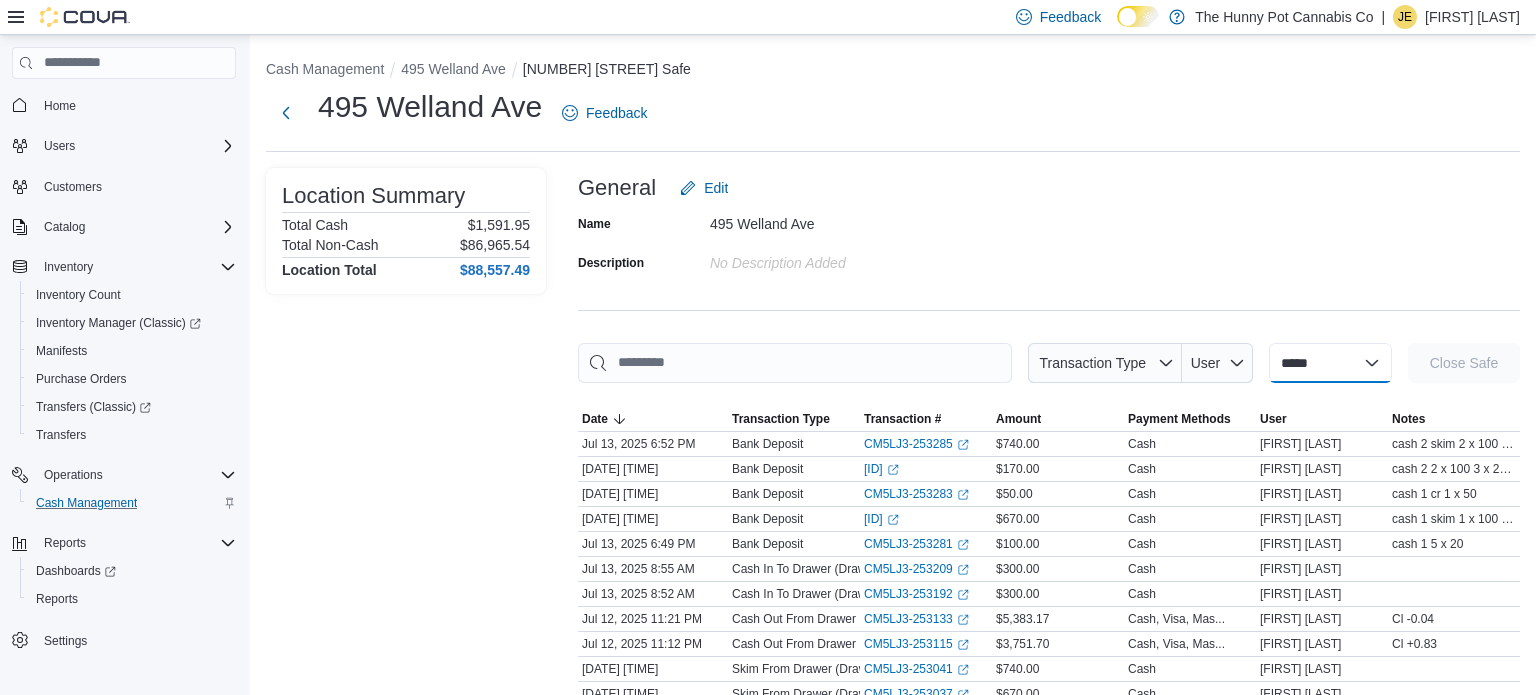 select on "**********" 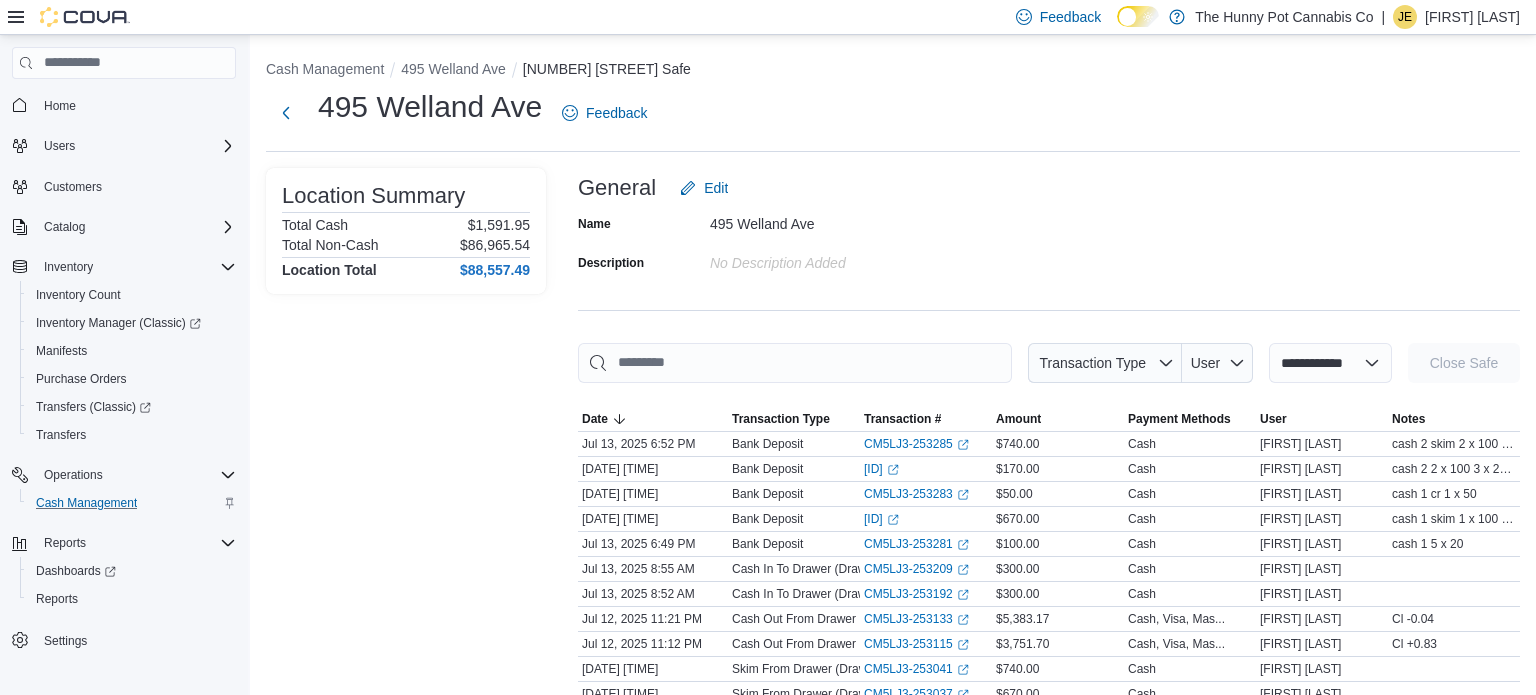 click on "**********" at bounding box center [1330, 363] 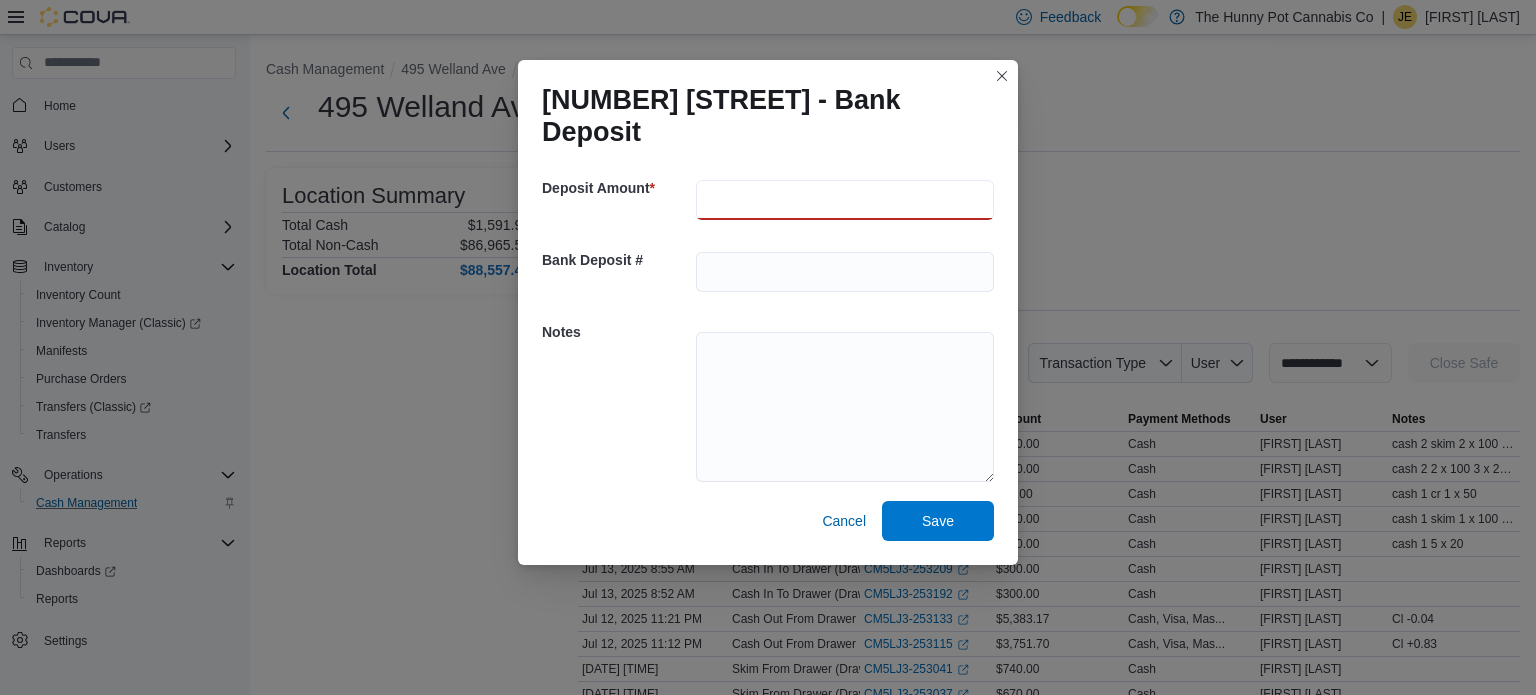click at bounding box center [845, 200] 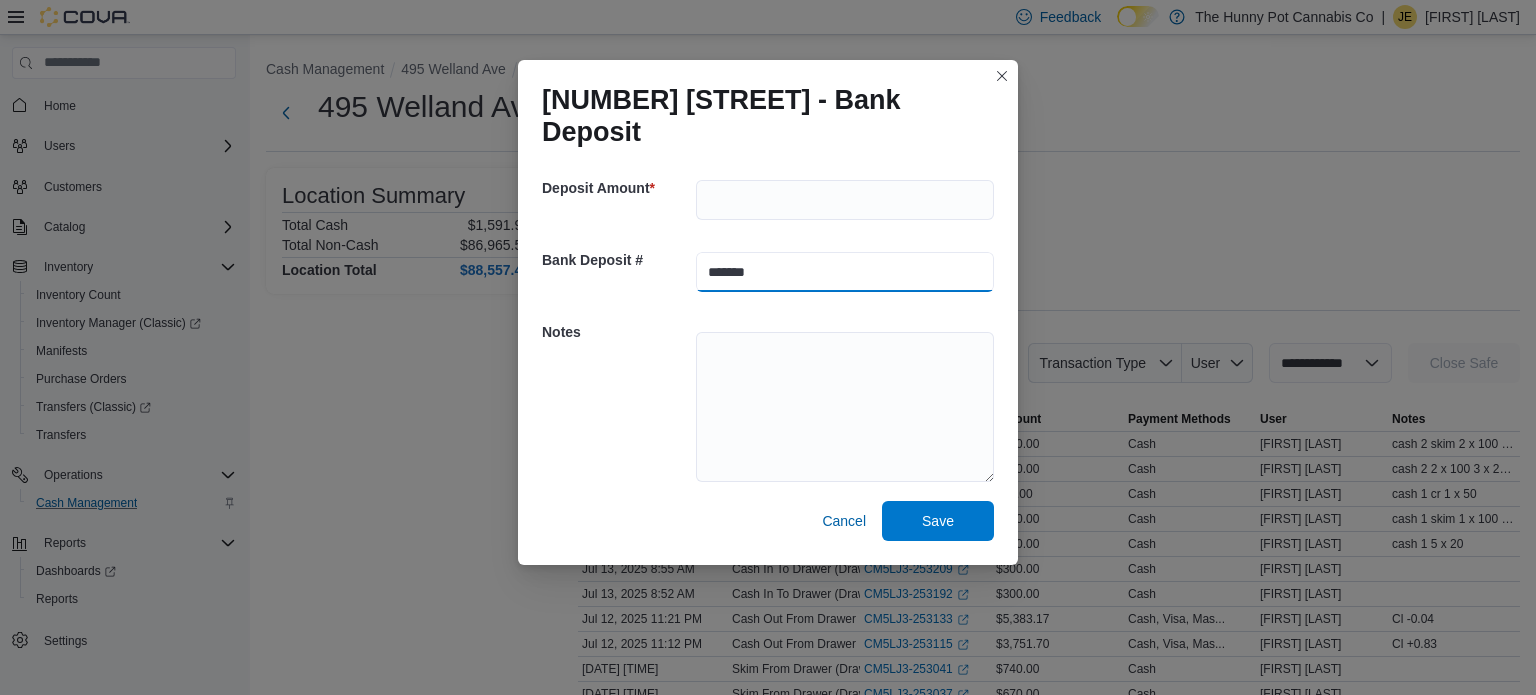 type on "*******" 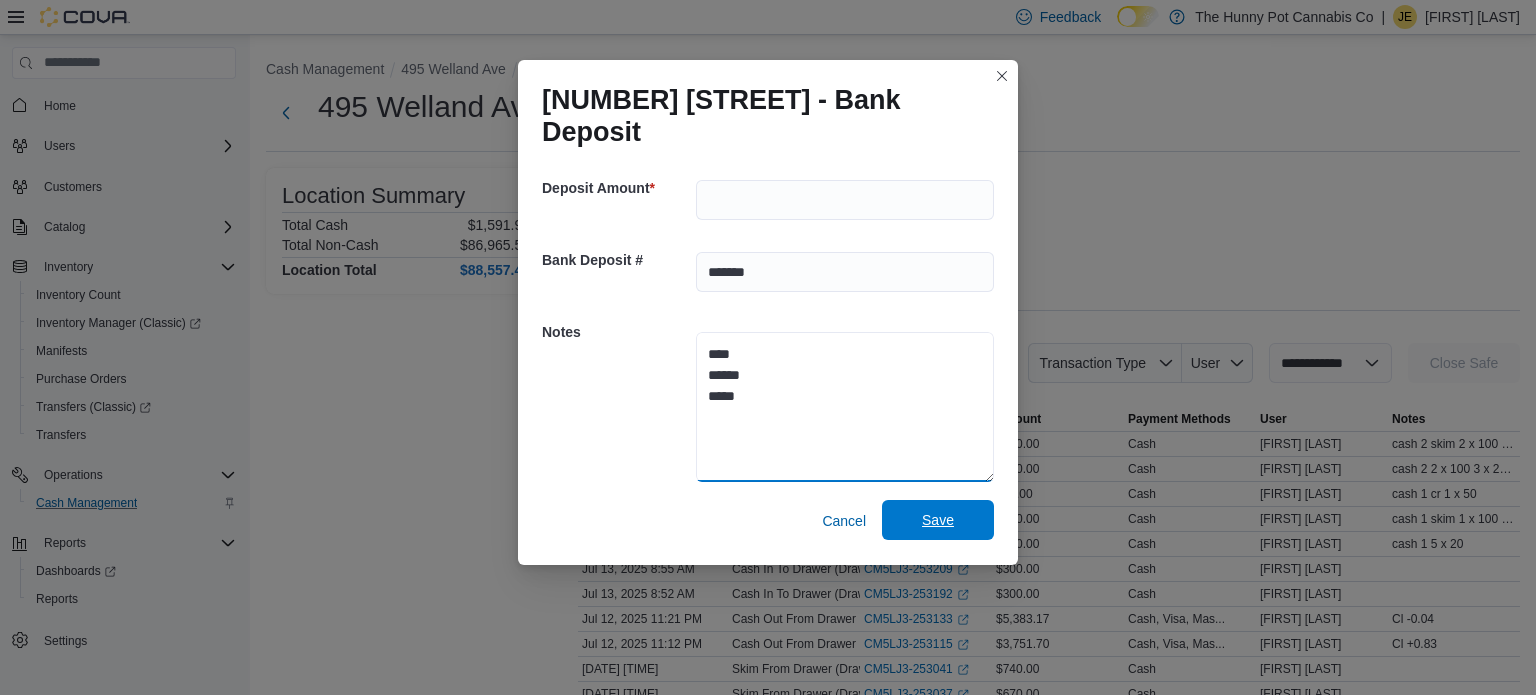 type on "****
******
*****" 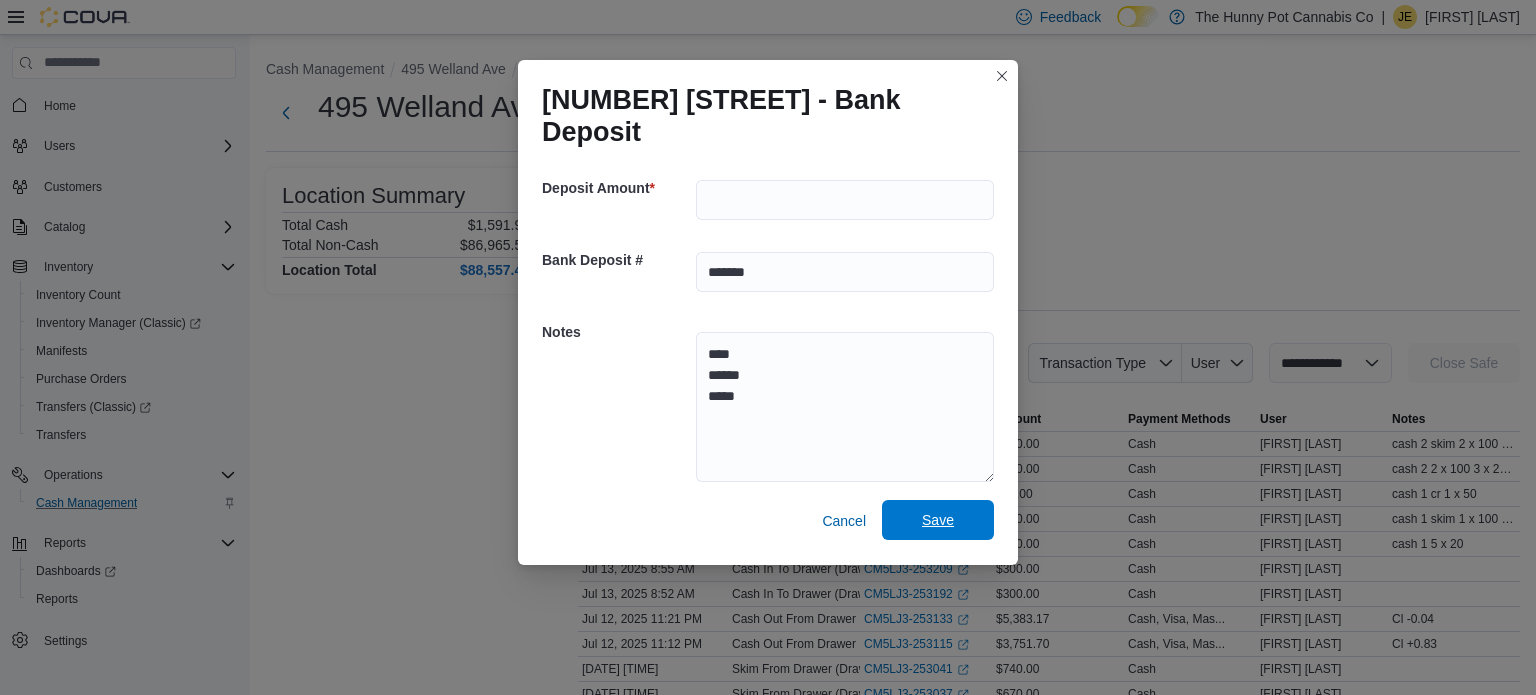 click on "Save" at bounding box center [938, 520] 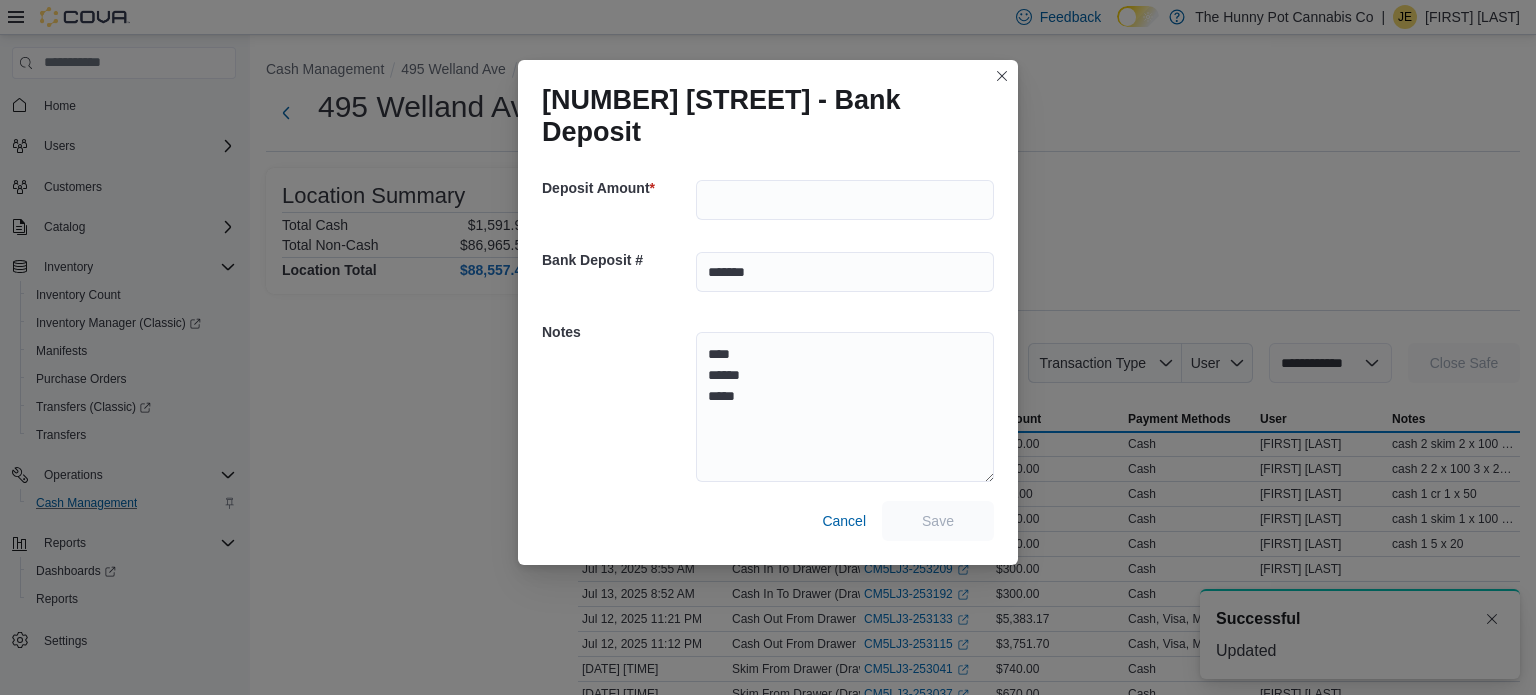 scroll, scrollTop: 0, scrollLeft: 0, axis: both 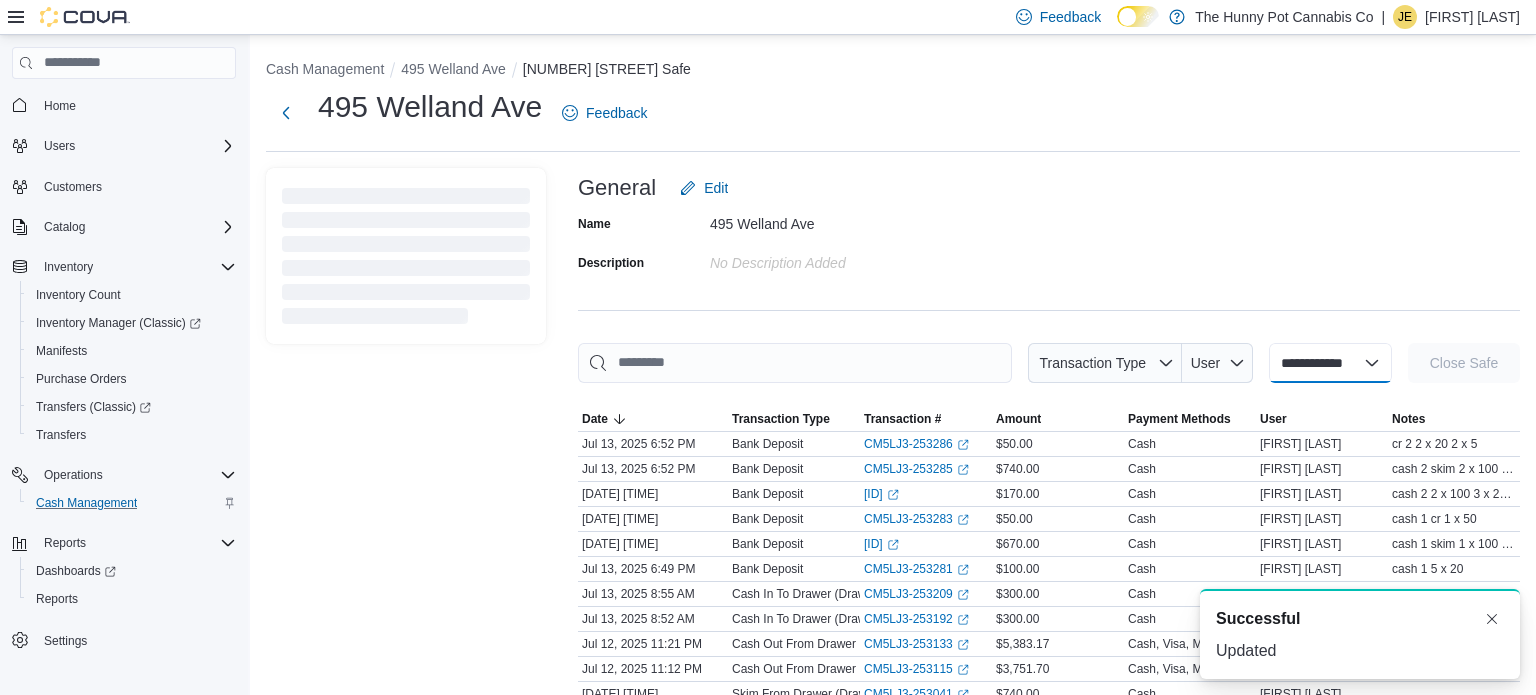 select 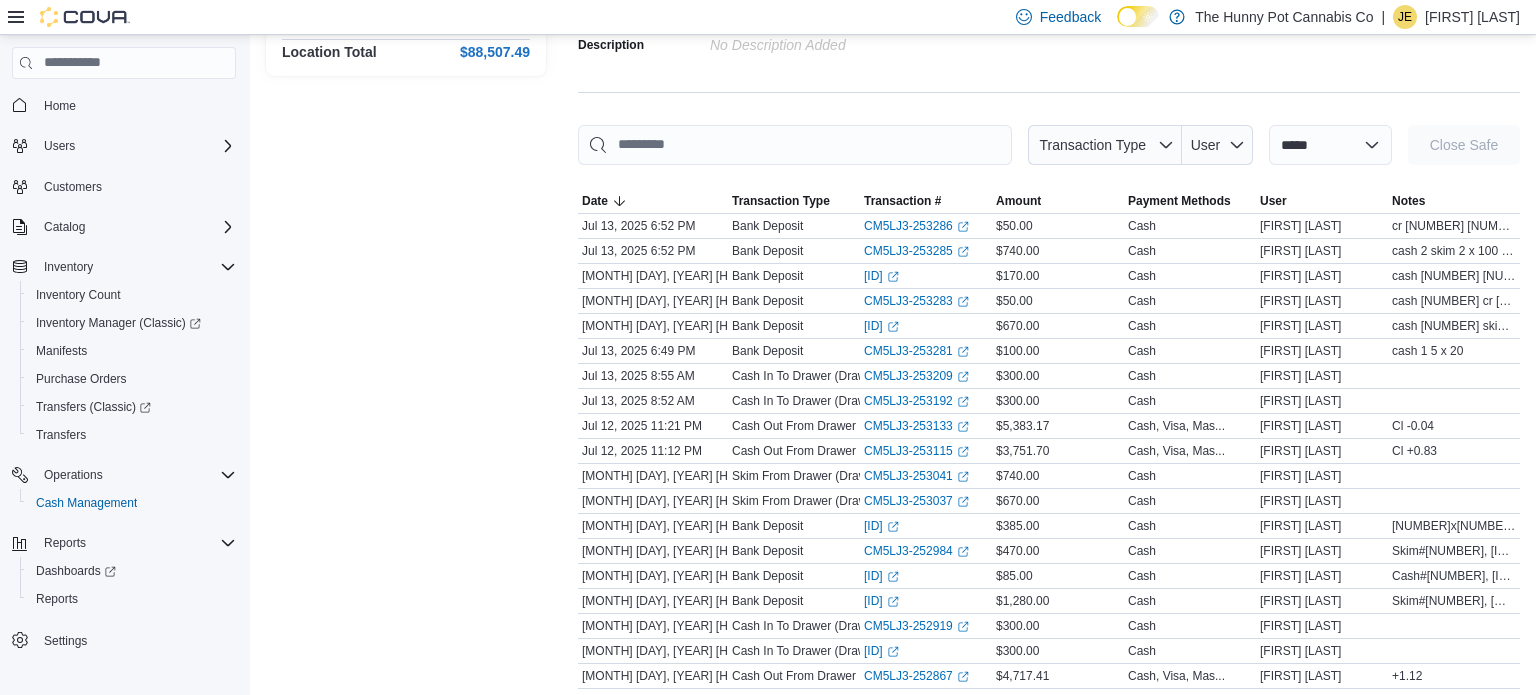 scroll, scrollTop: 0, scrollLeft: 0, axis: both 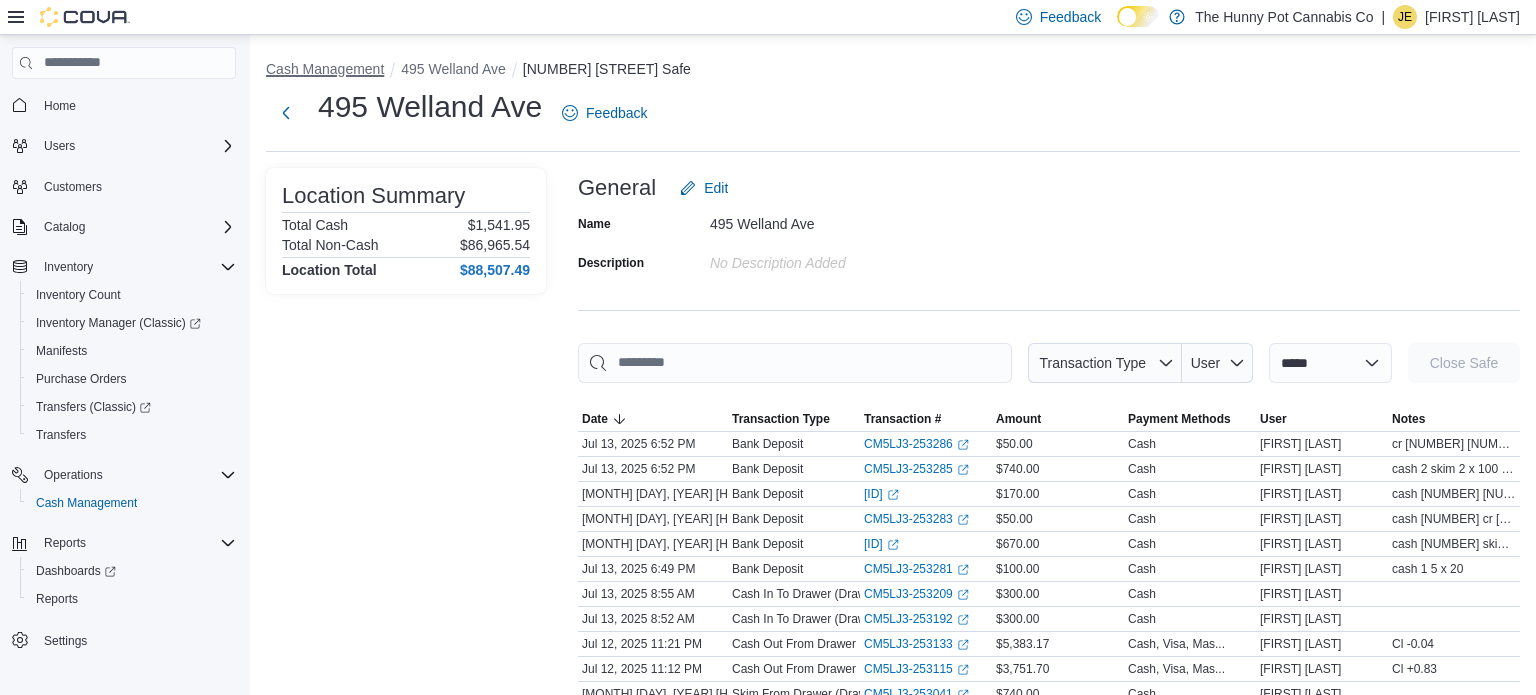 click on "Cash Management" at bounding box center [325, 69] 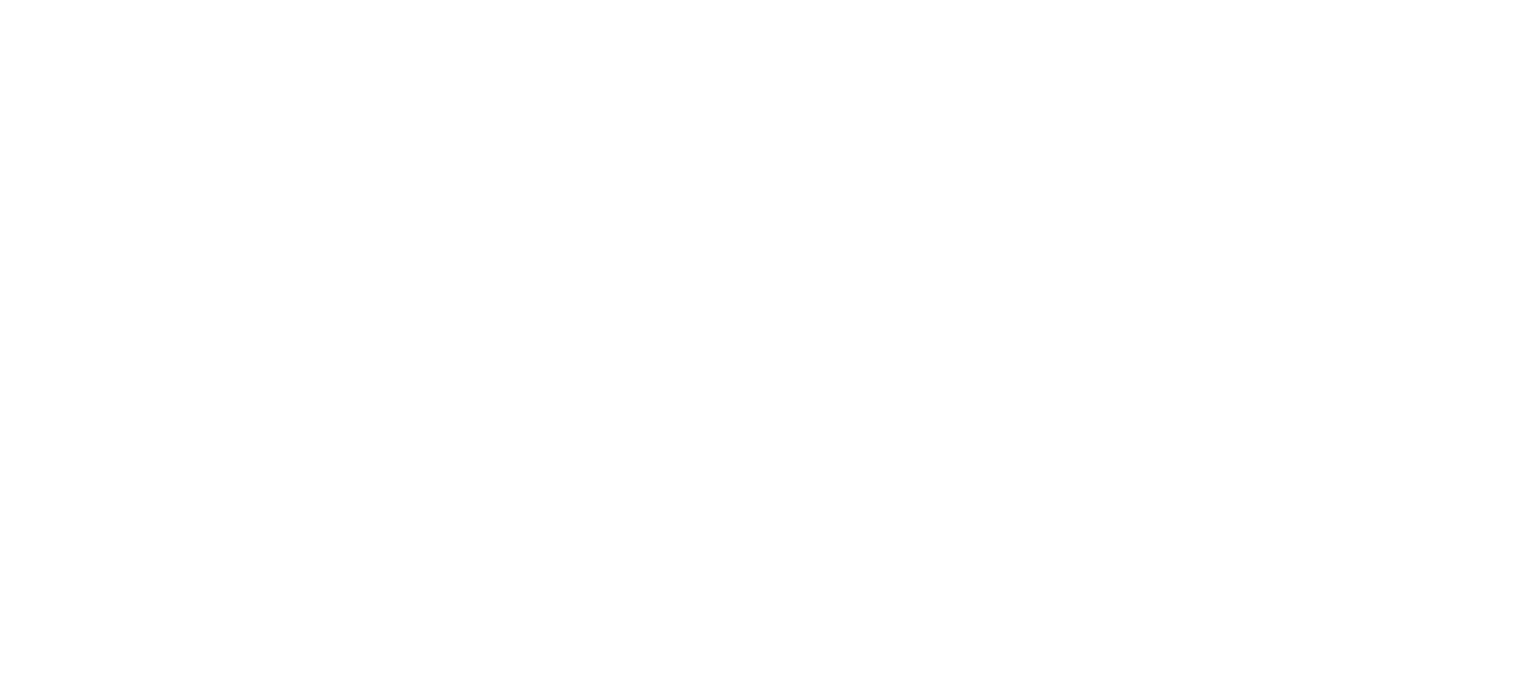 scroll, scrollTop: 0, scrollLeft: 0, axis: both 